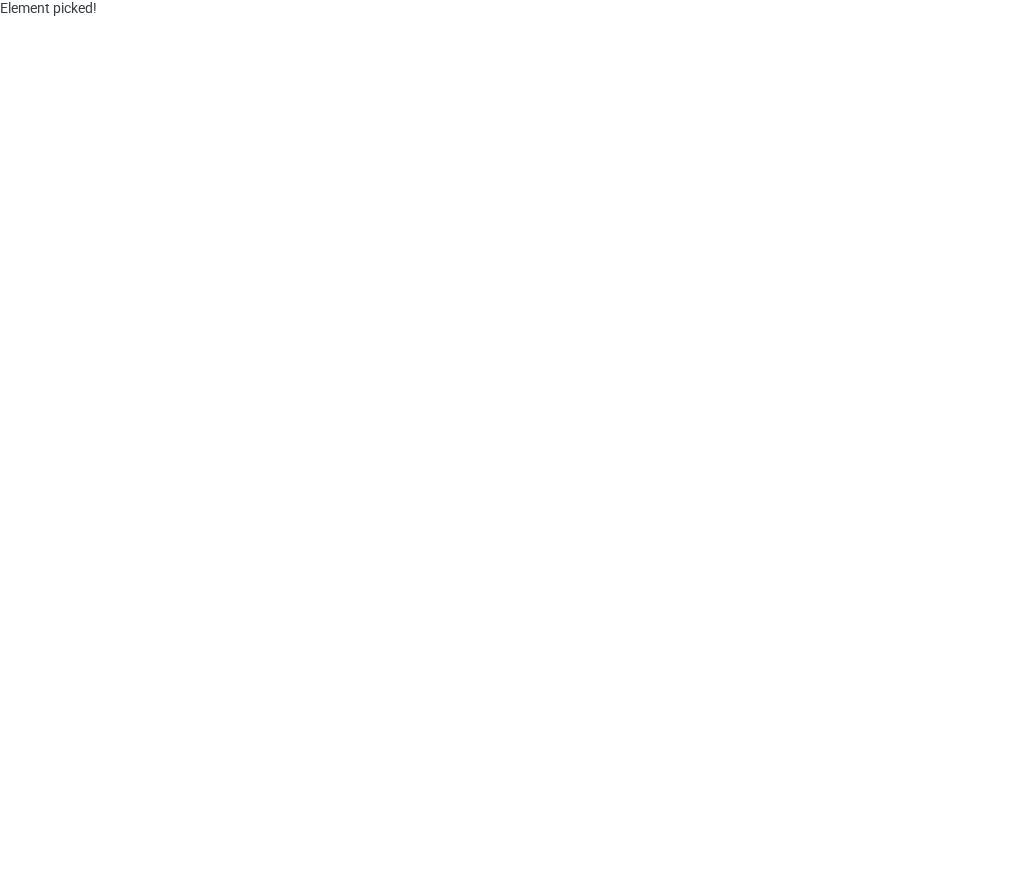 scroll, scrollTop: 0, scrollLeft: 0, axis: both 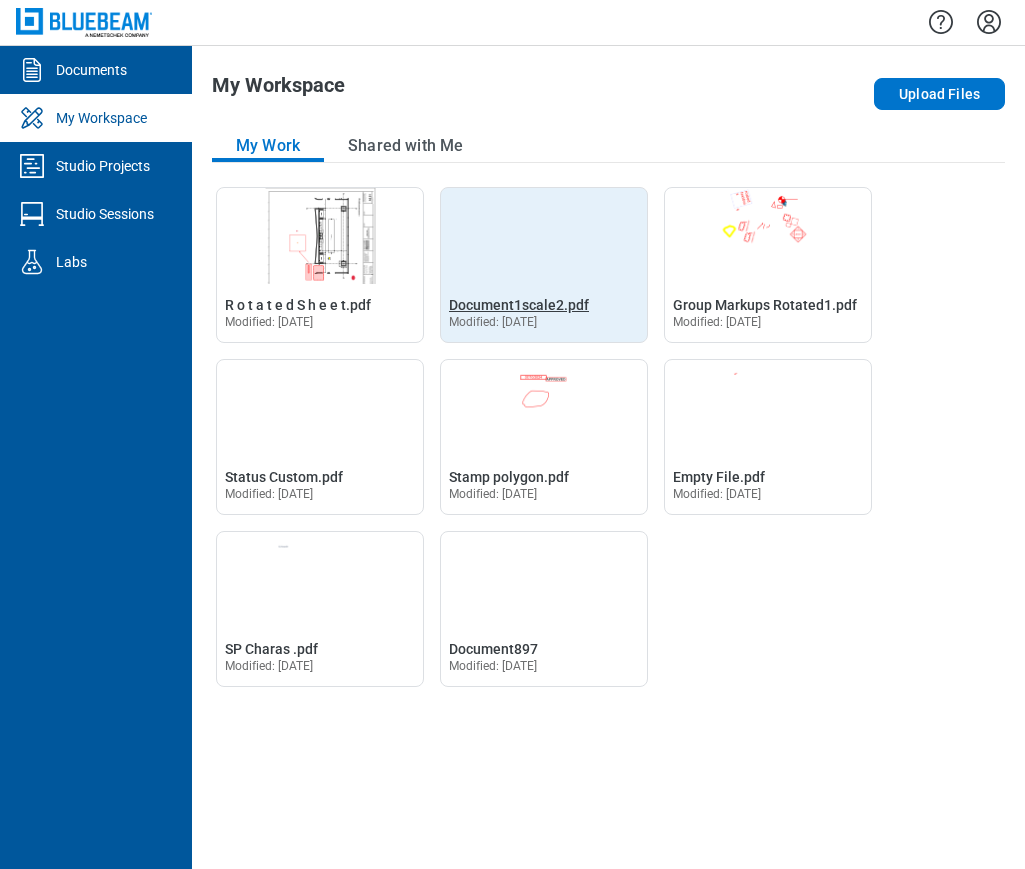 click on "Document1scale2.pdf" at bounding box center [519, 305] 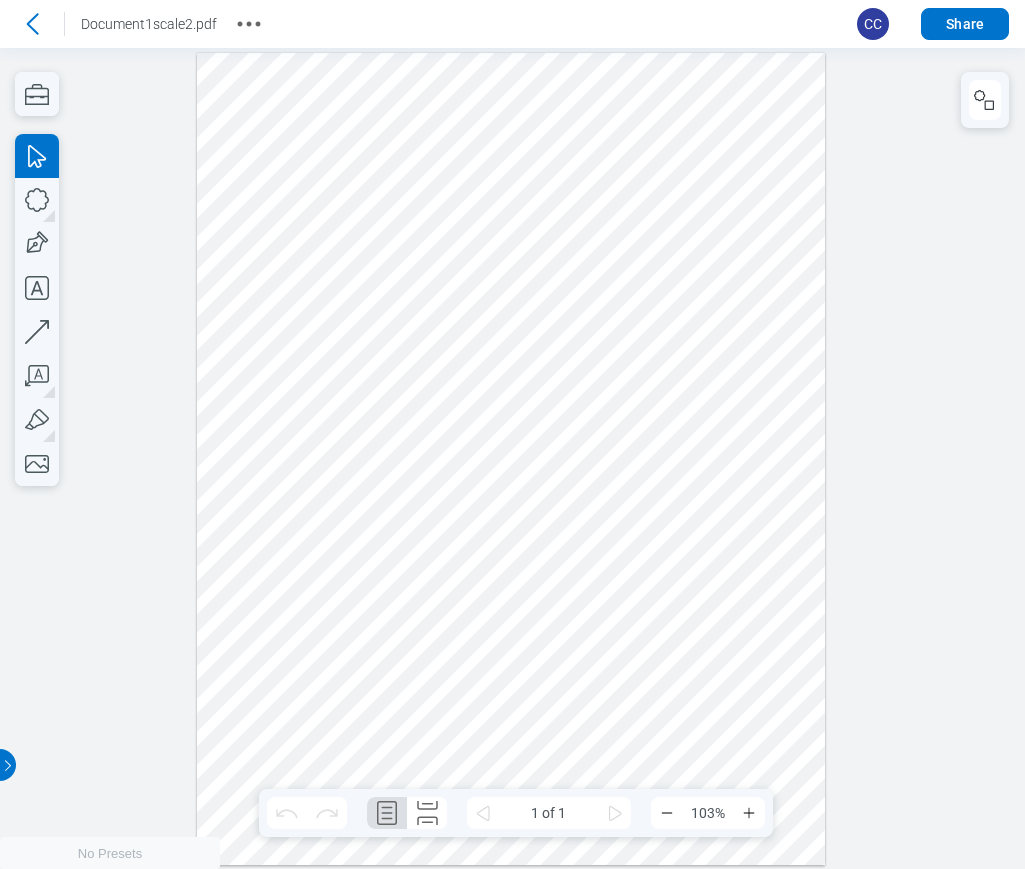 scroll, scrollTop: 0, scrollLeft: 0, axis: both 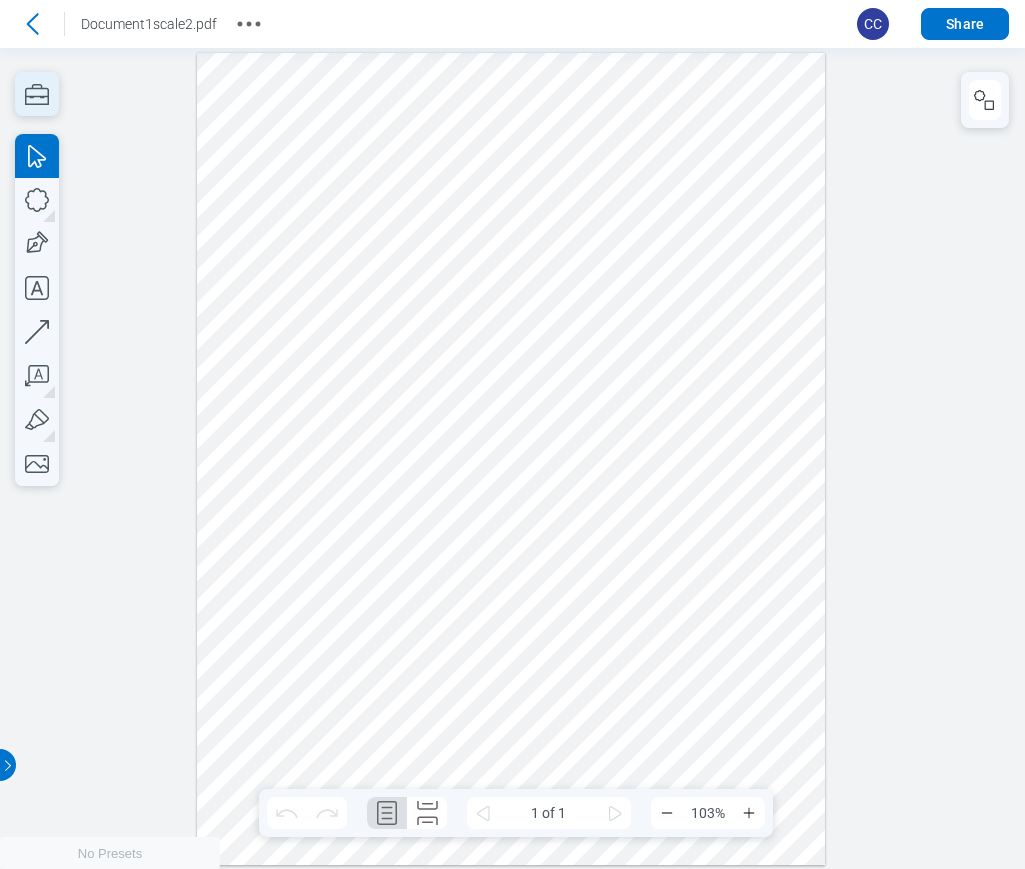 click 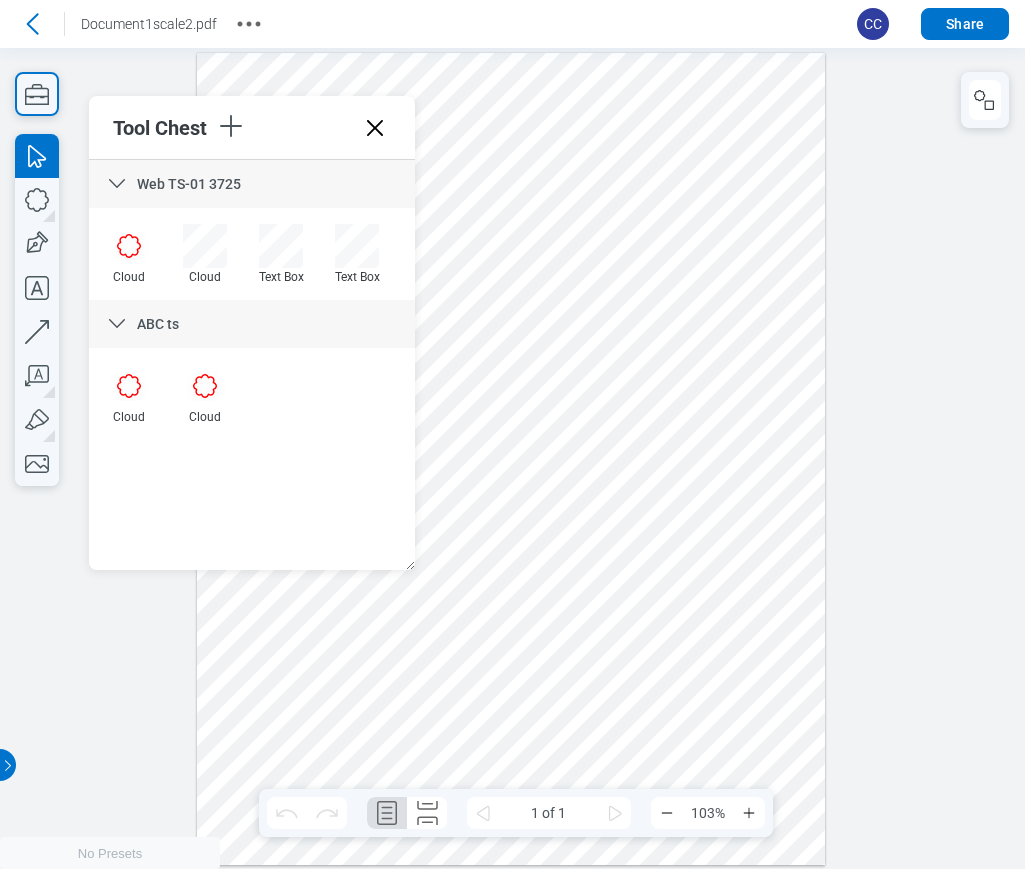 click at bounding box center (512, 458) 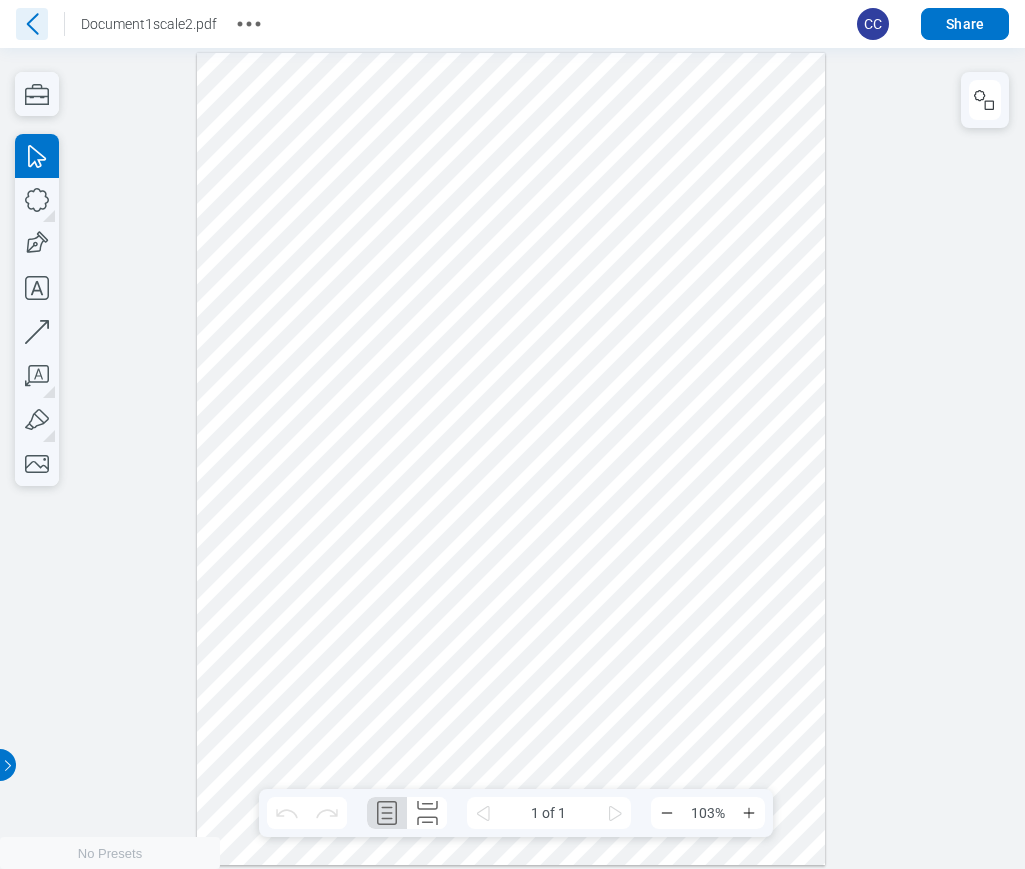 click 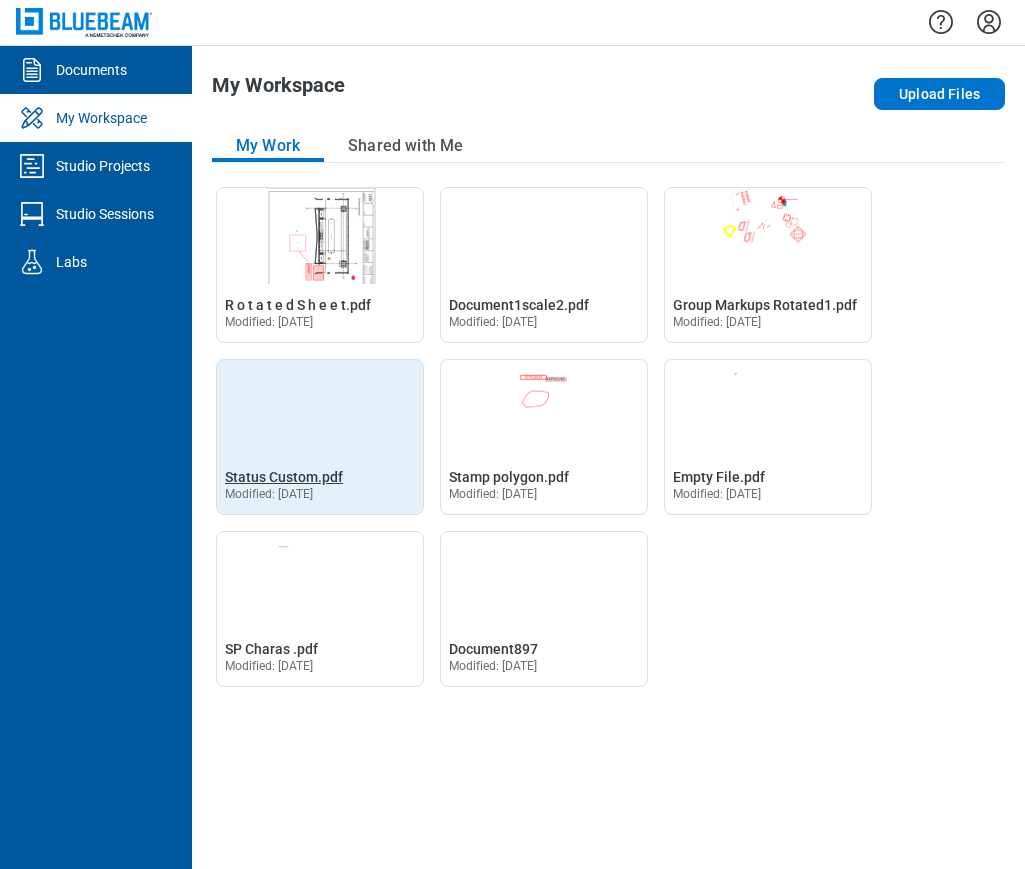 click on "Status Custom.pdf" at bounding box center (284, 477) 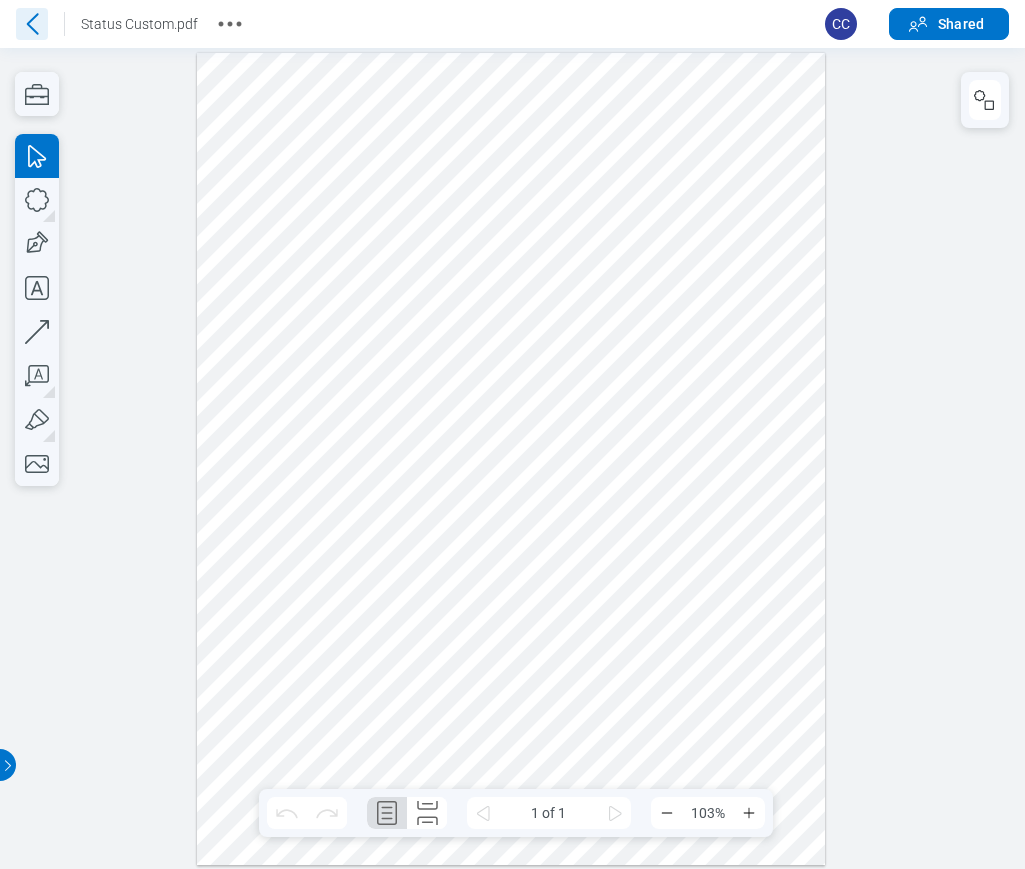 scroll, scrollTop: 0, scrollLeft: 0, axis: both 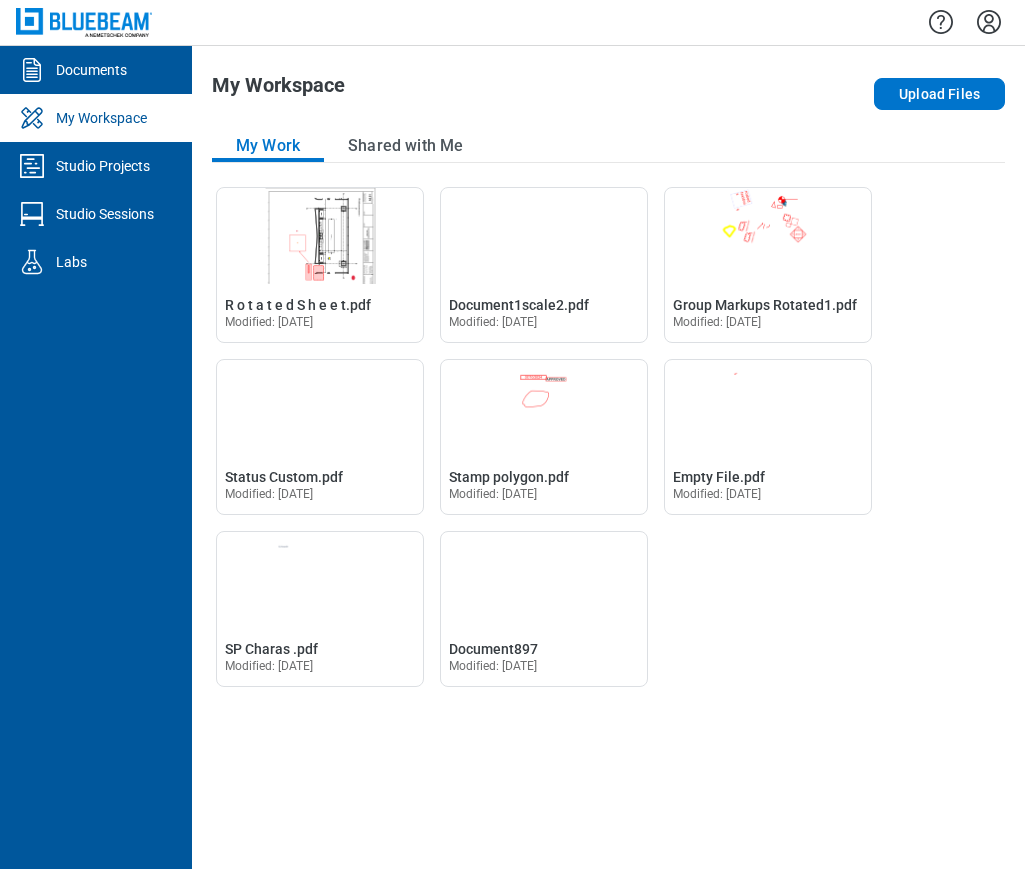 click at bounding box center (84, 22) 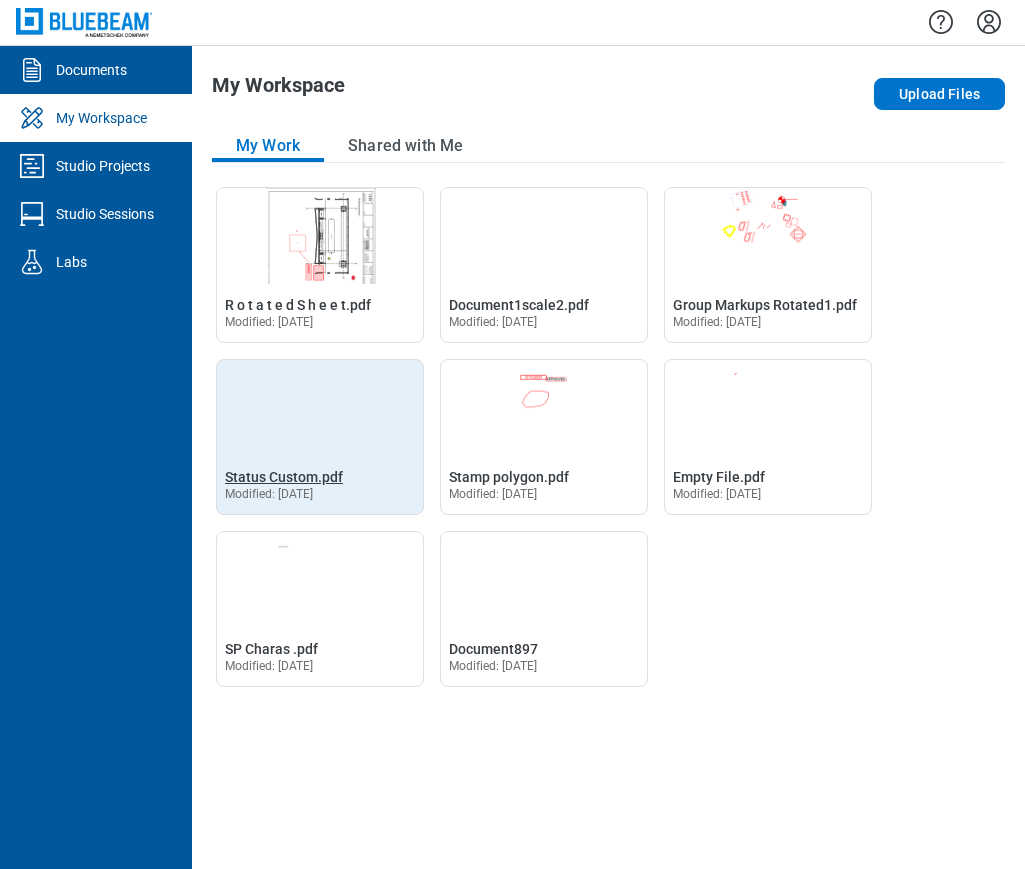 click on "Status Custom.pdf" at bounding box center (284, 477) 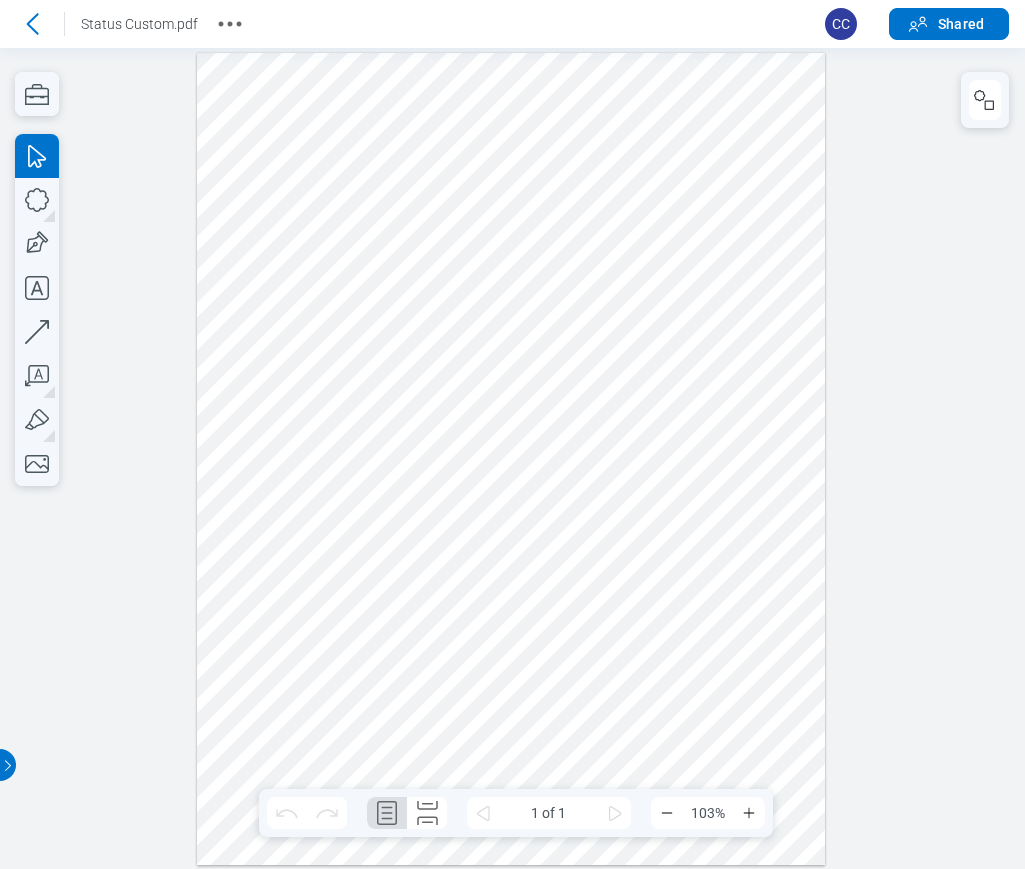 scroll, scrollTop: 0, scrollLeft: 0, axis: both 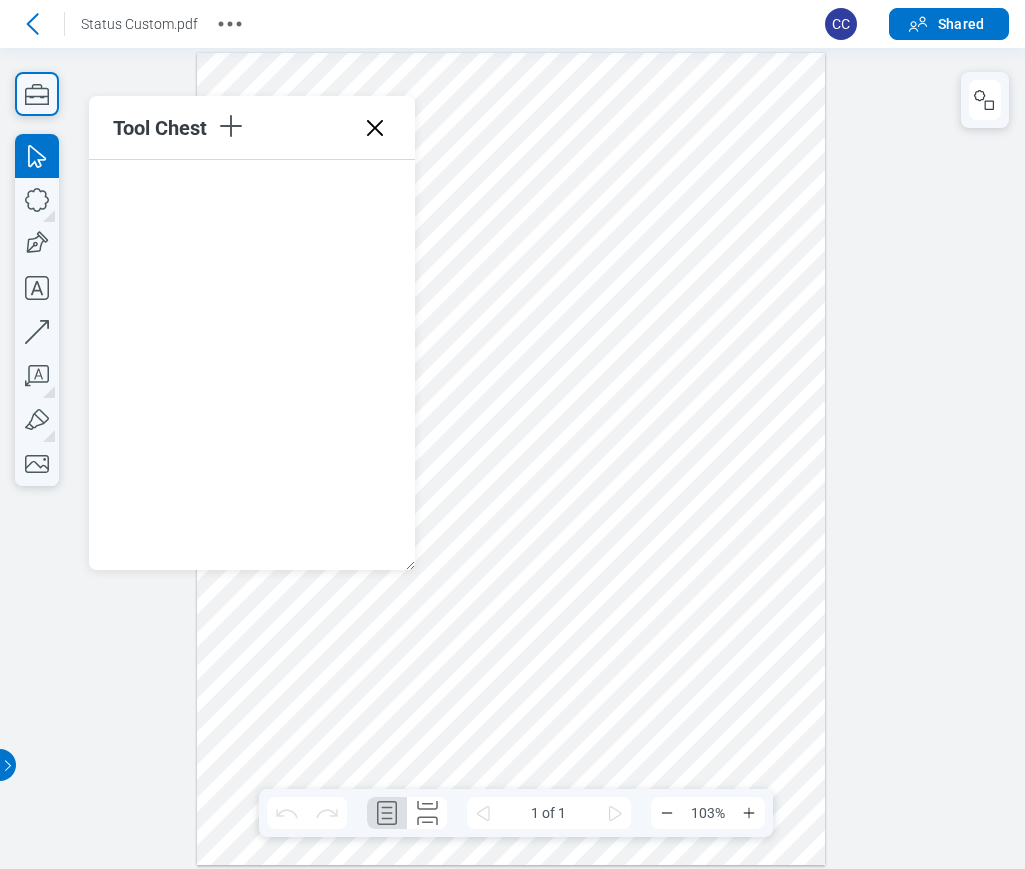click 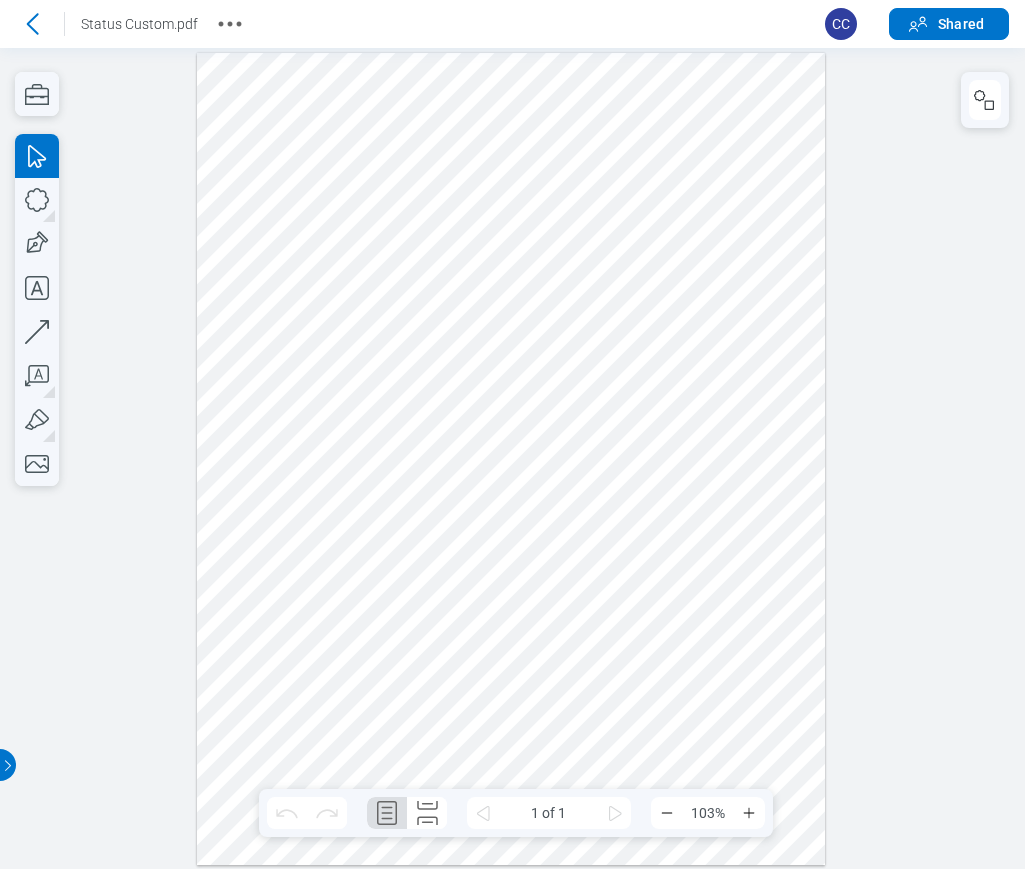 click 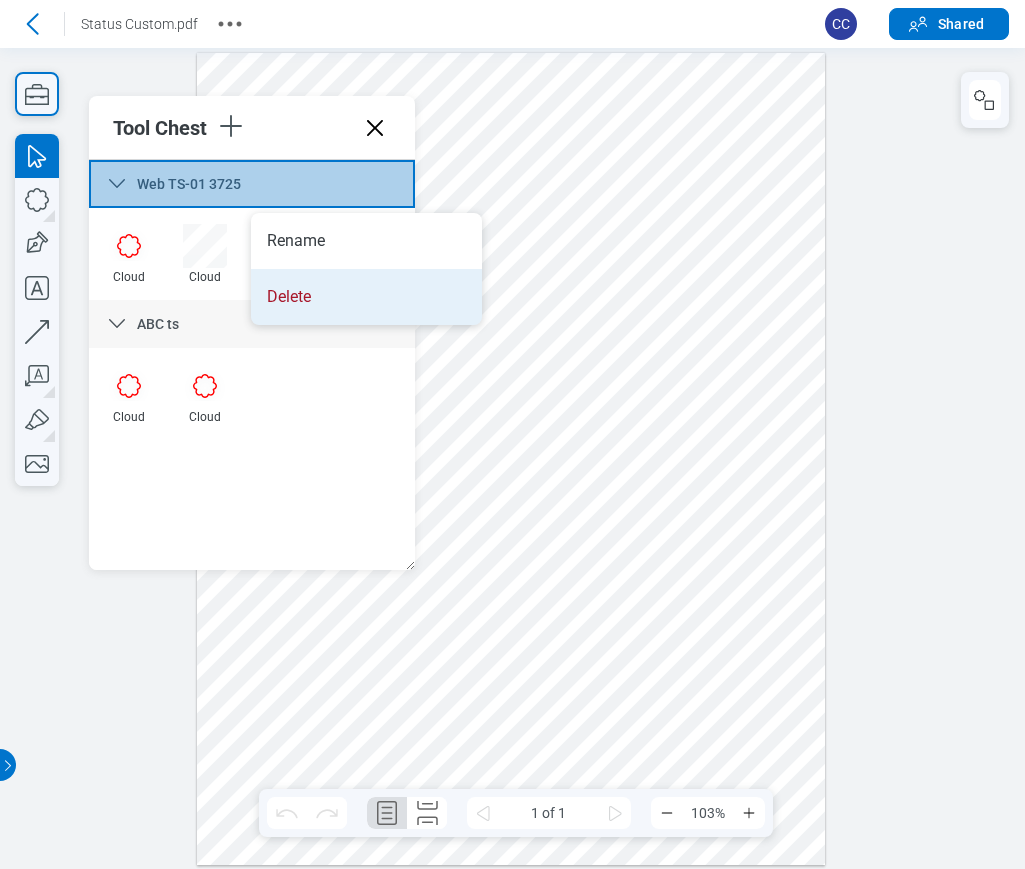 click on "Delete" at bounding box center (366, 297) 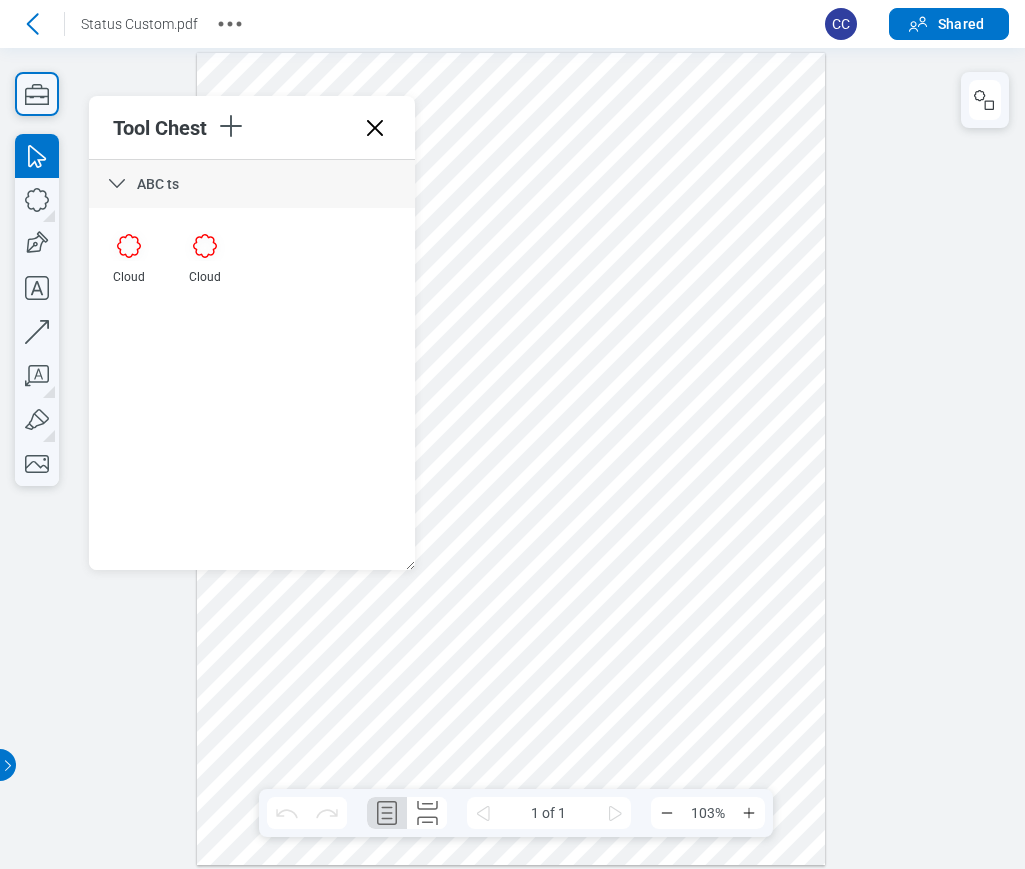 drag, startPoint x: 486, startPoint y: 270, endPoint x: 124, endPoint y: 314, distance: 364.6642 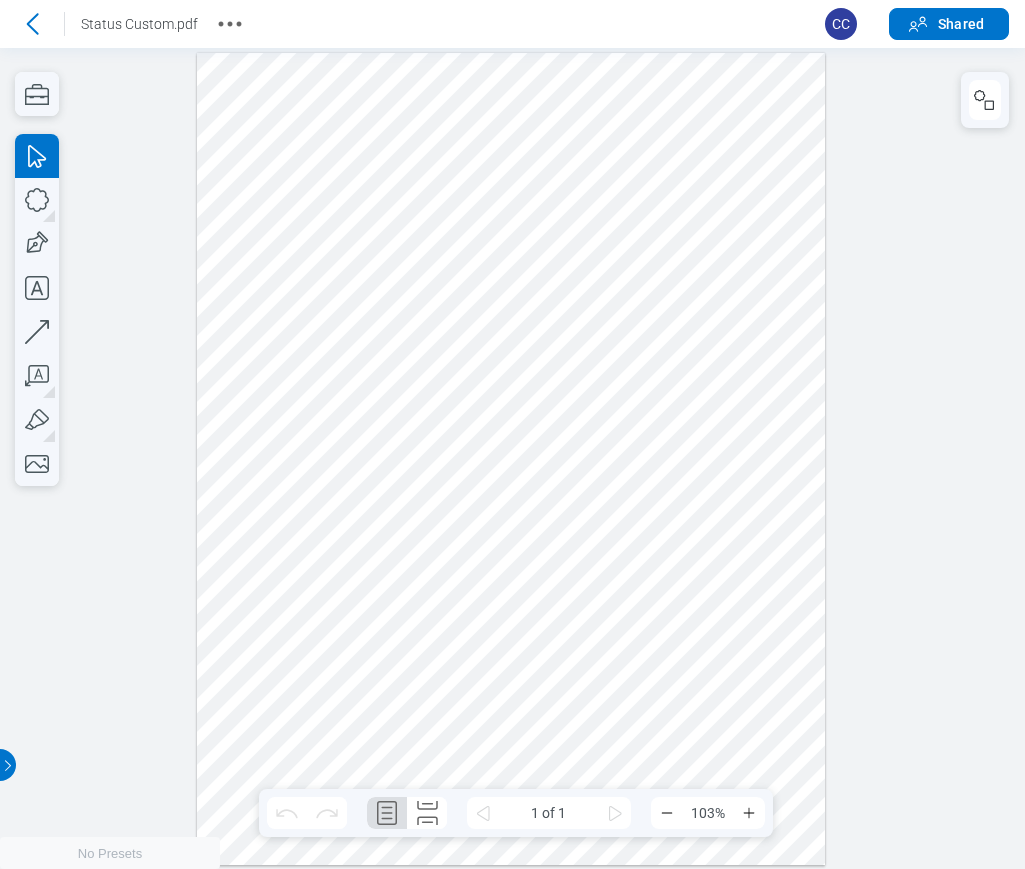 scroll, scrollTop: 0, scrollLeft: 0, axis: both 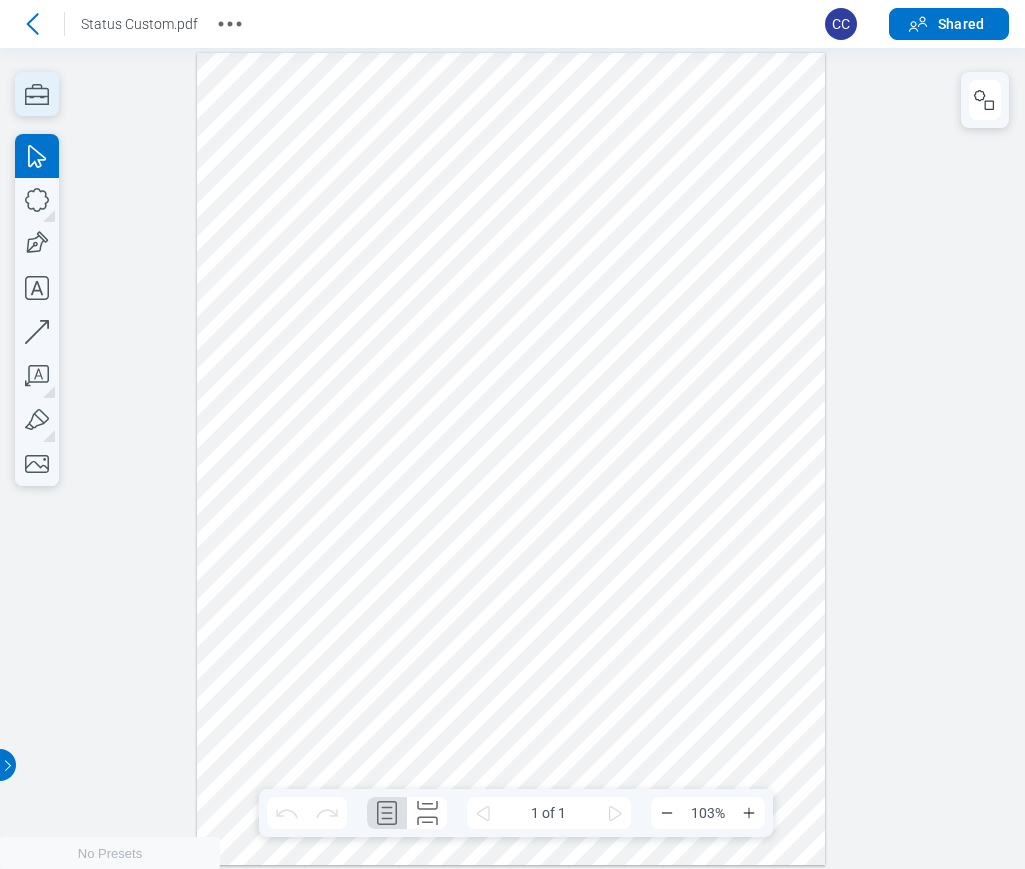 click 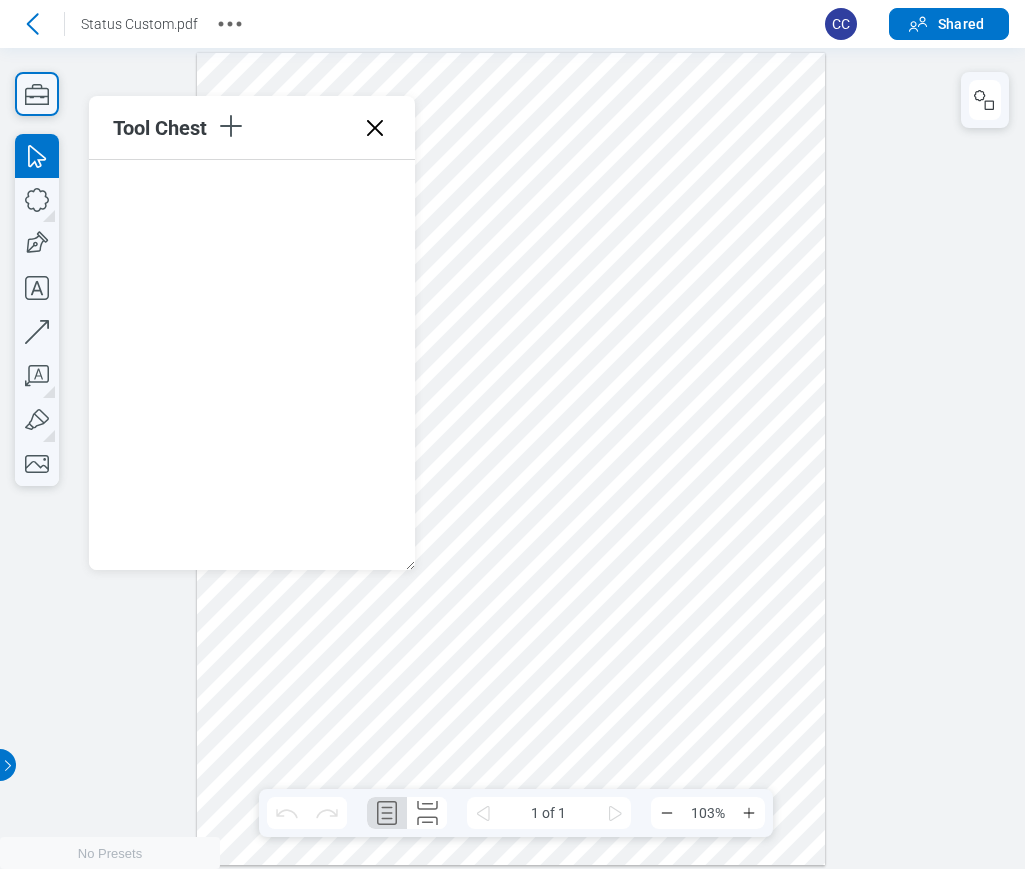click at bounding box center (512, 458) 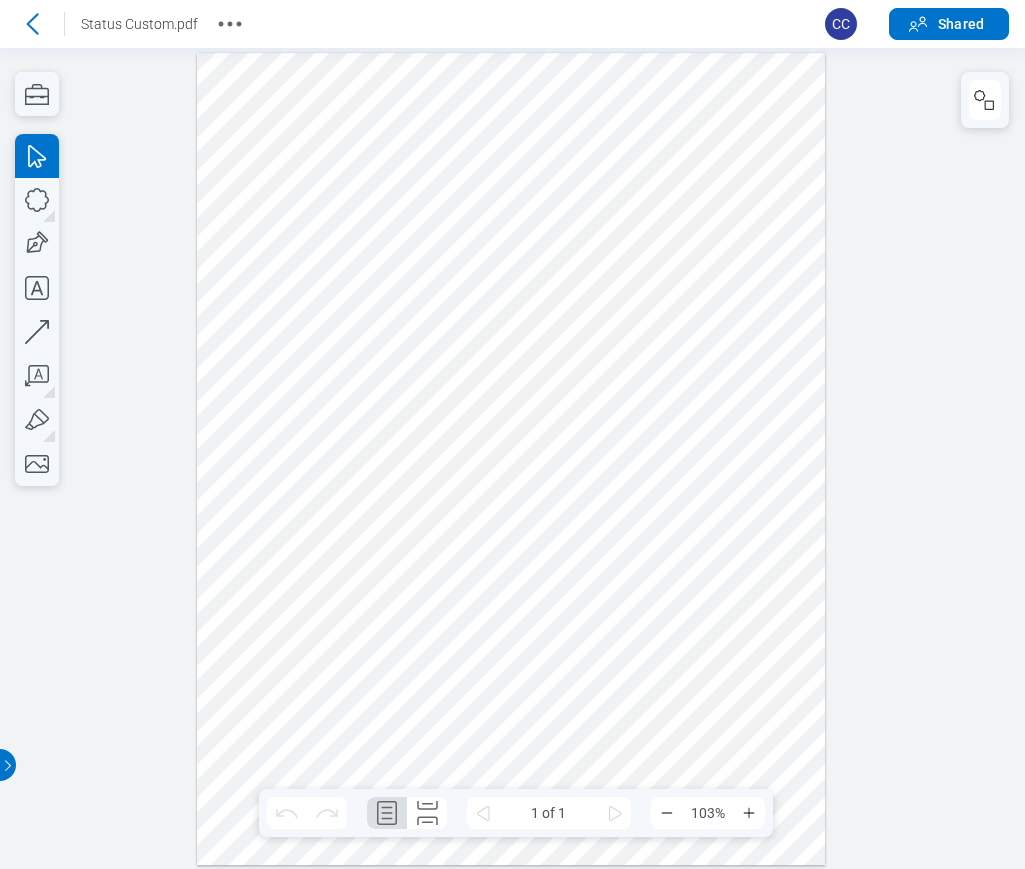 scroll, scrollTop: 0, scrollLeft: 0, axis: both 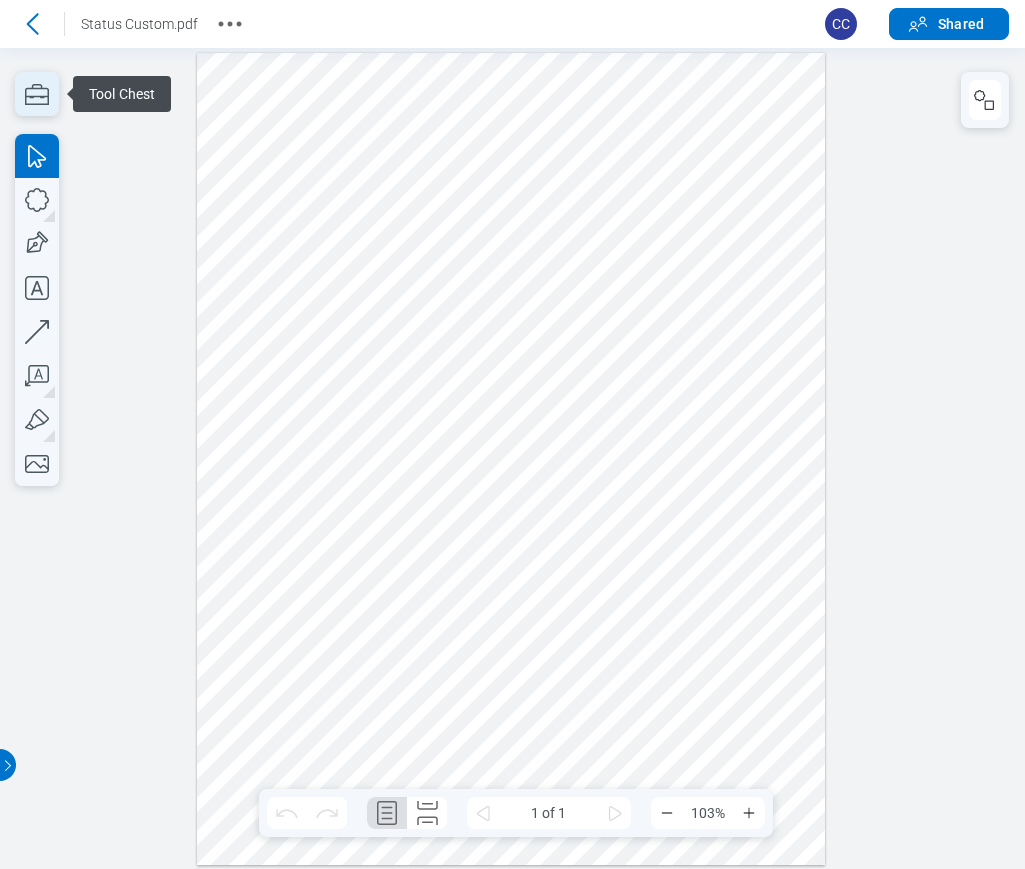 click 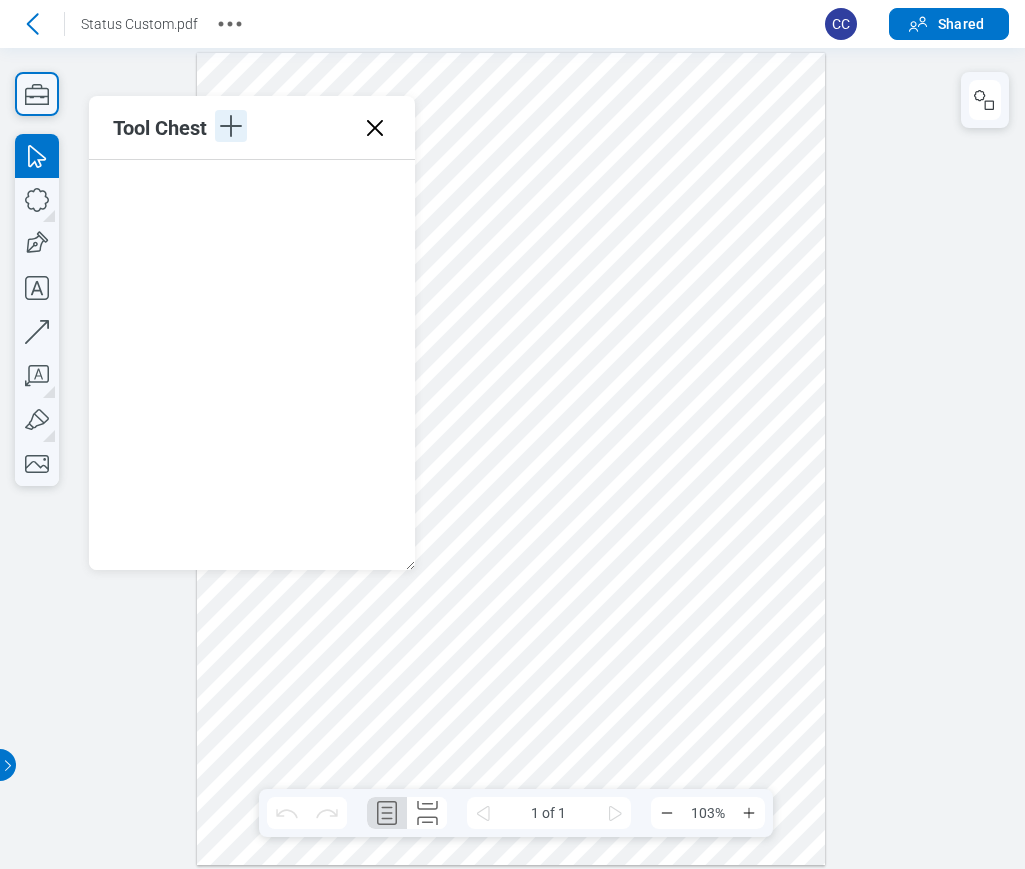 click 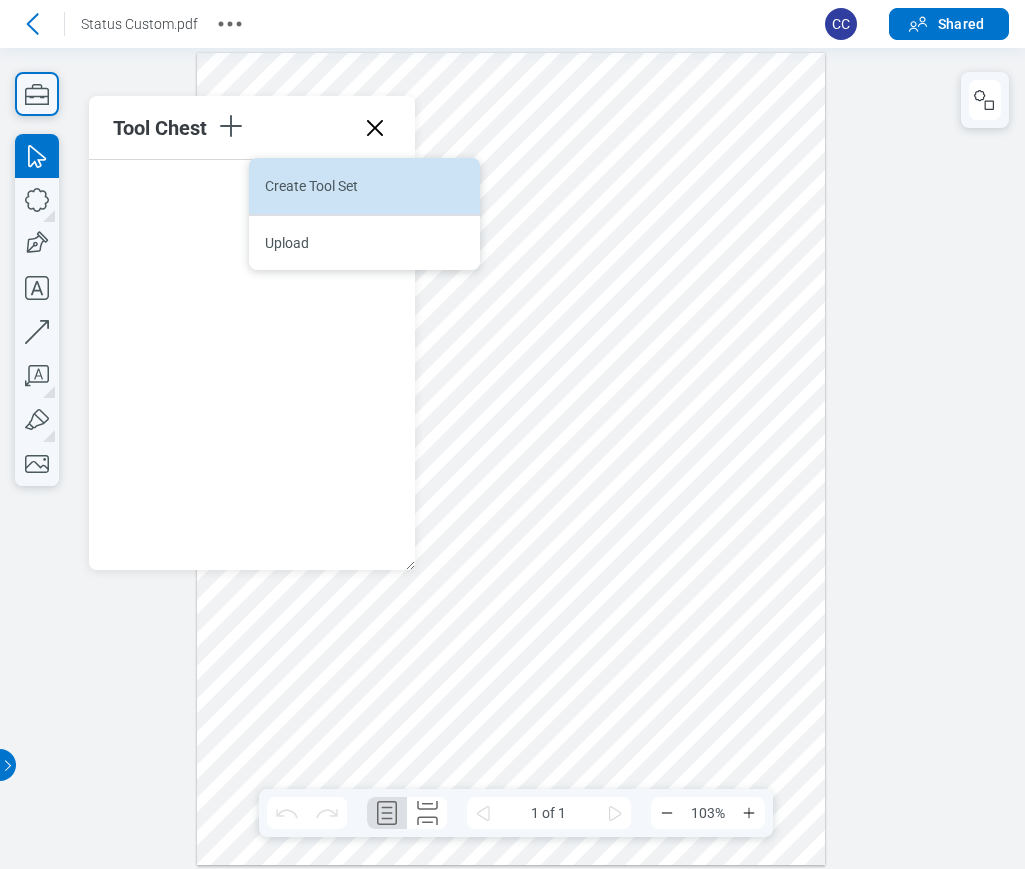 click on "Create Tool Set" at bounding box center (364, 186) 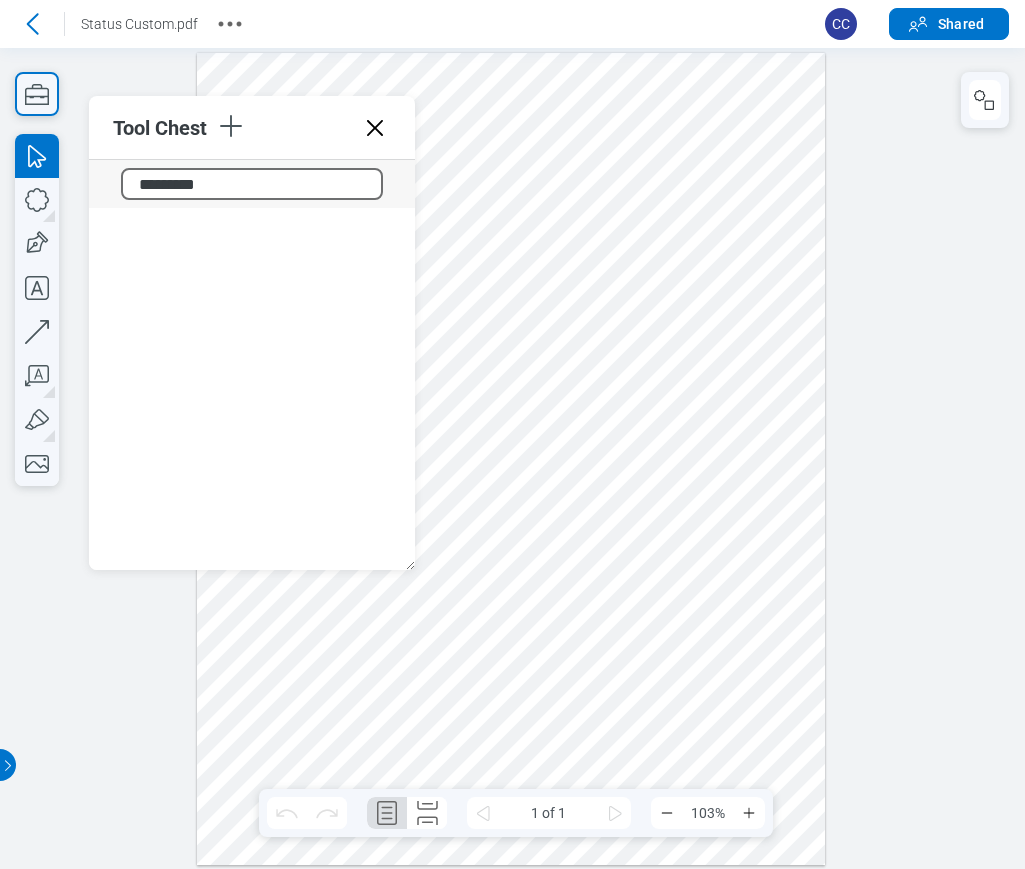 type on "**********" 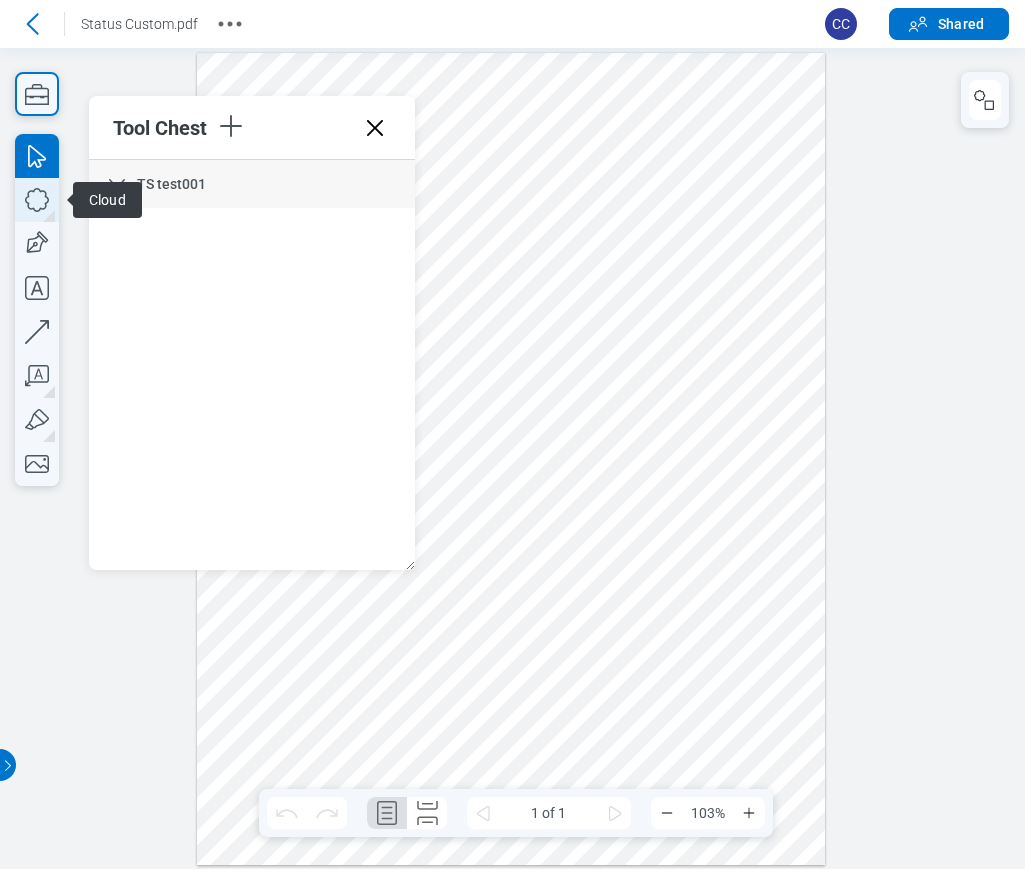 click 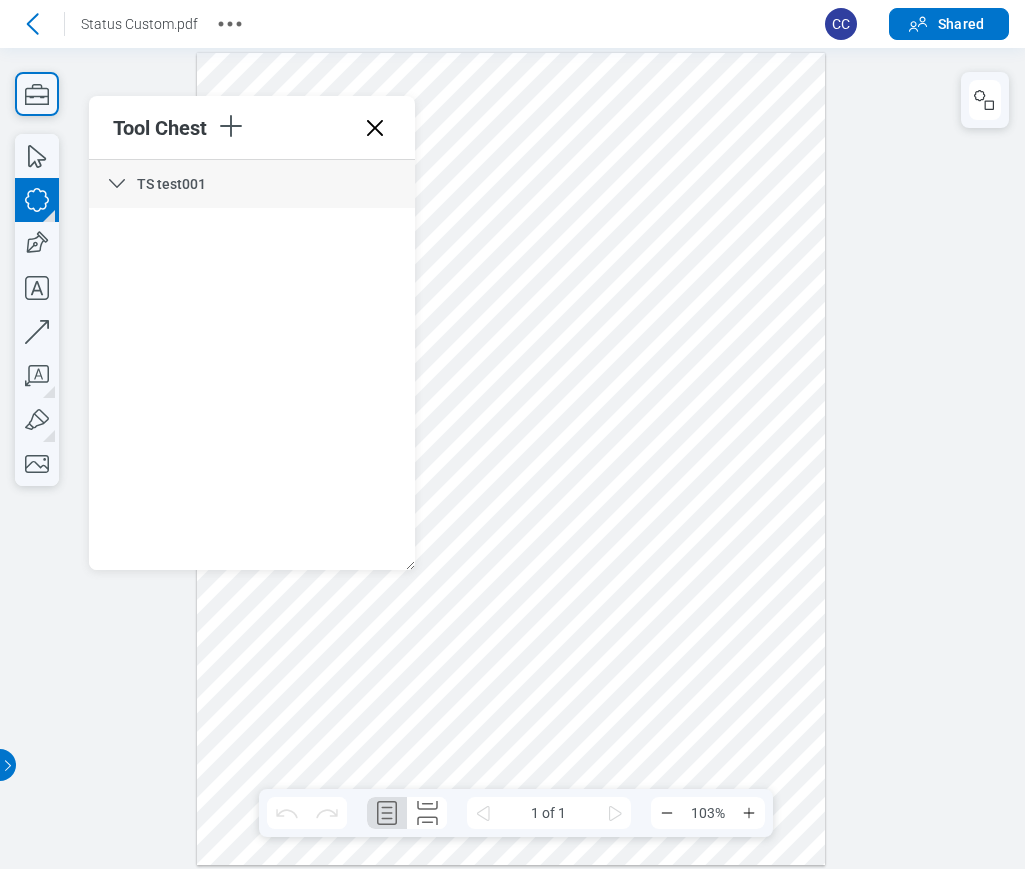 drag, startPoint x: 527, startPoint y: 281, endPoint x: 597, endPoint y: 383, distance: 123.709335 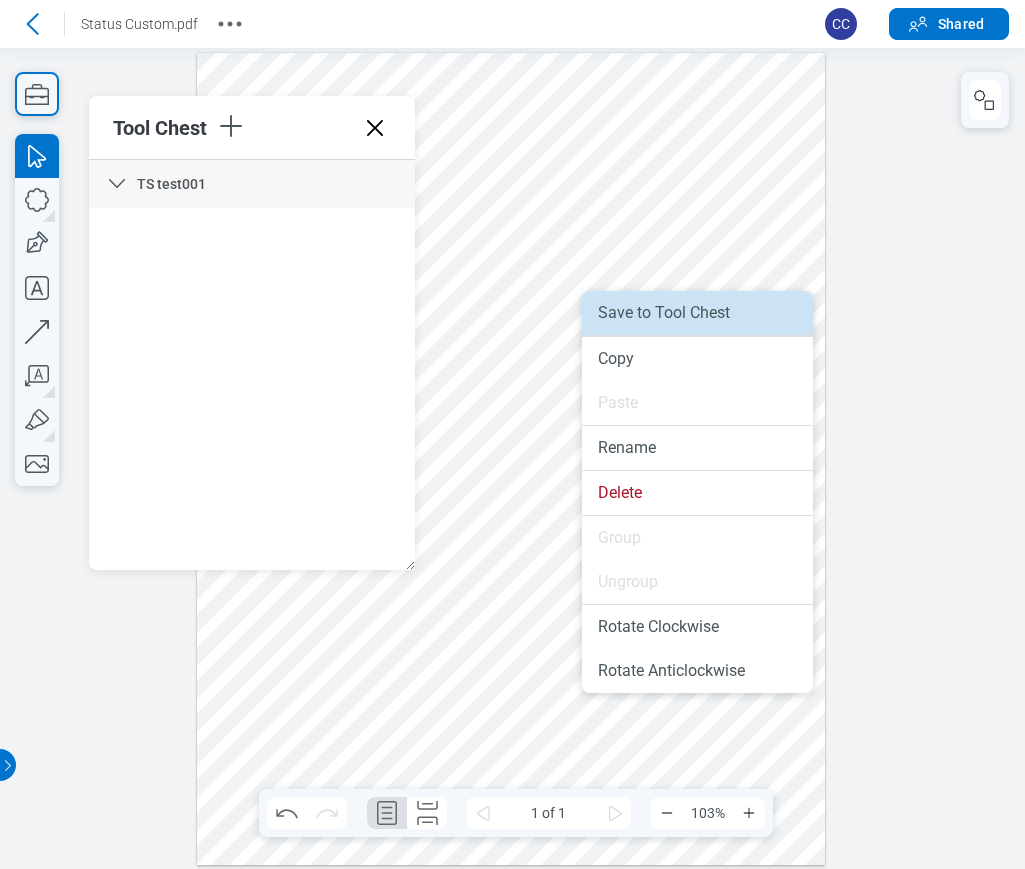 click on "Save to Tool Chest" at bounding box center [697, 313] 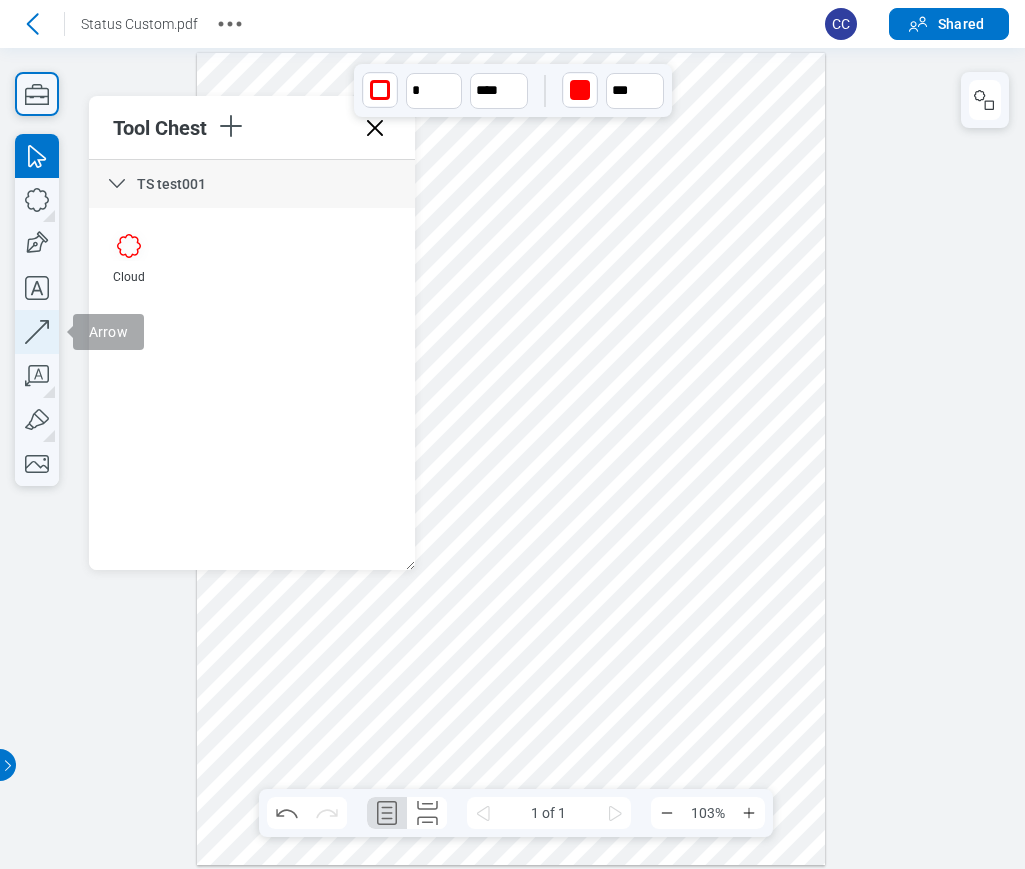 click 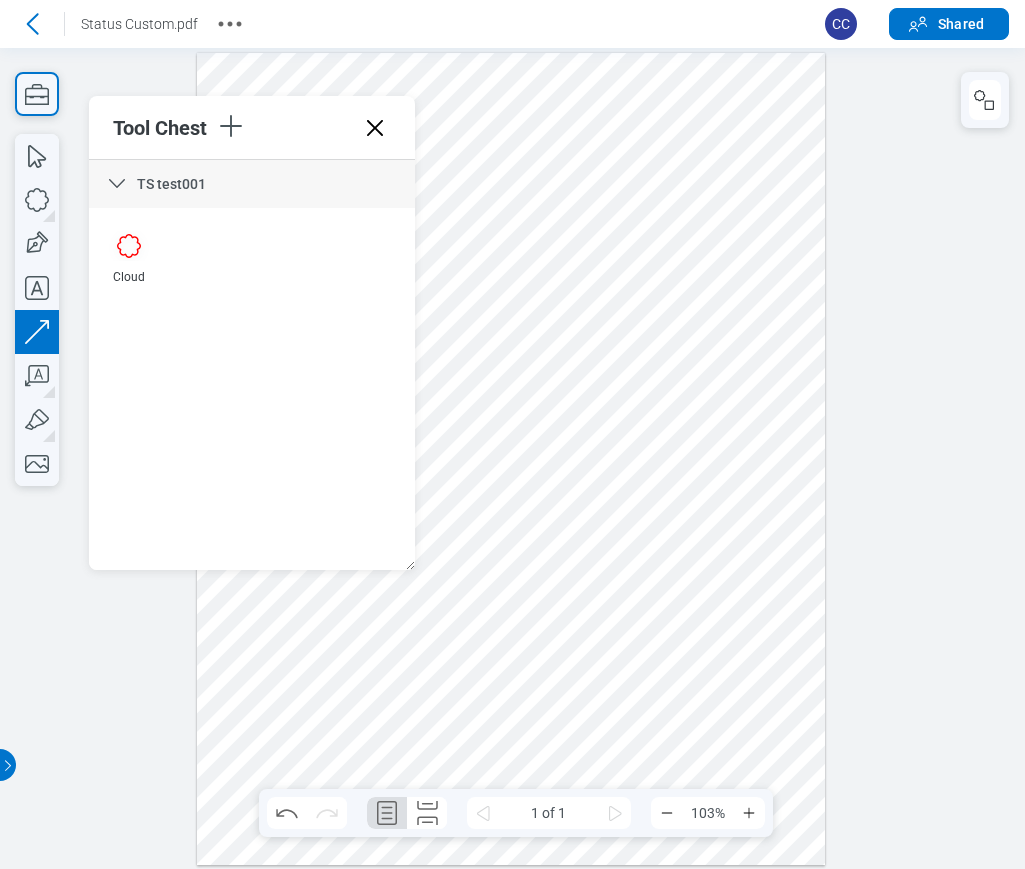 drag, startPoint x: 630, startPoint y: 292, endPoint x: 674, endPoint y: 444, distance: 158.24033 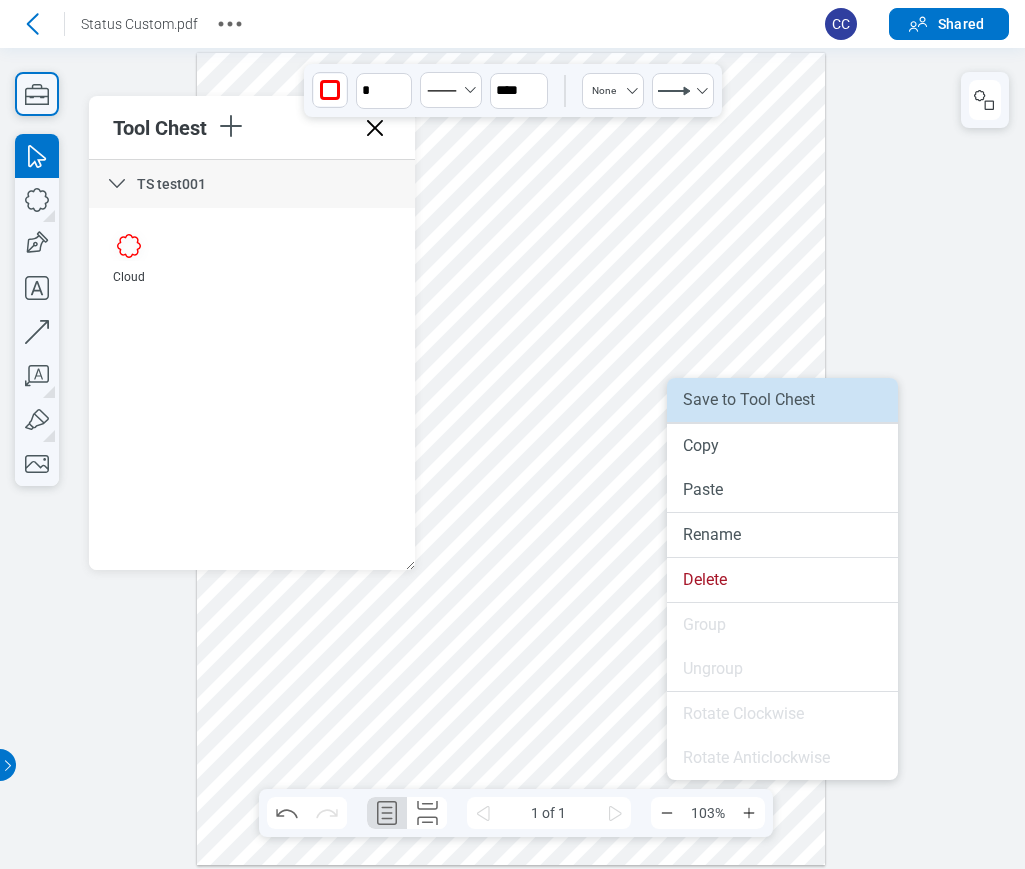 click on "Save to Tool Chest" at bounding box center [782, 400] 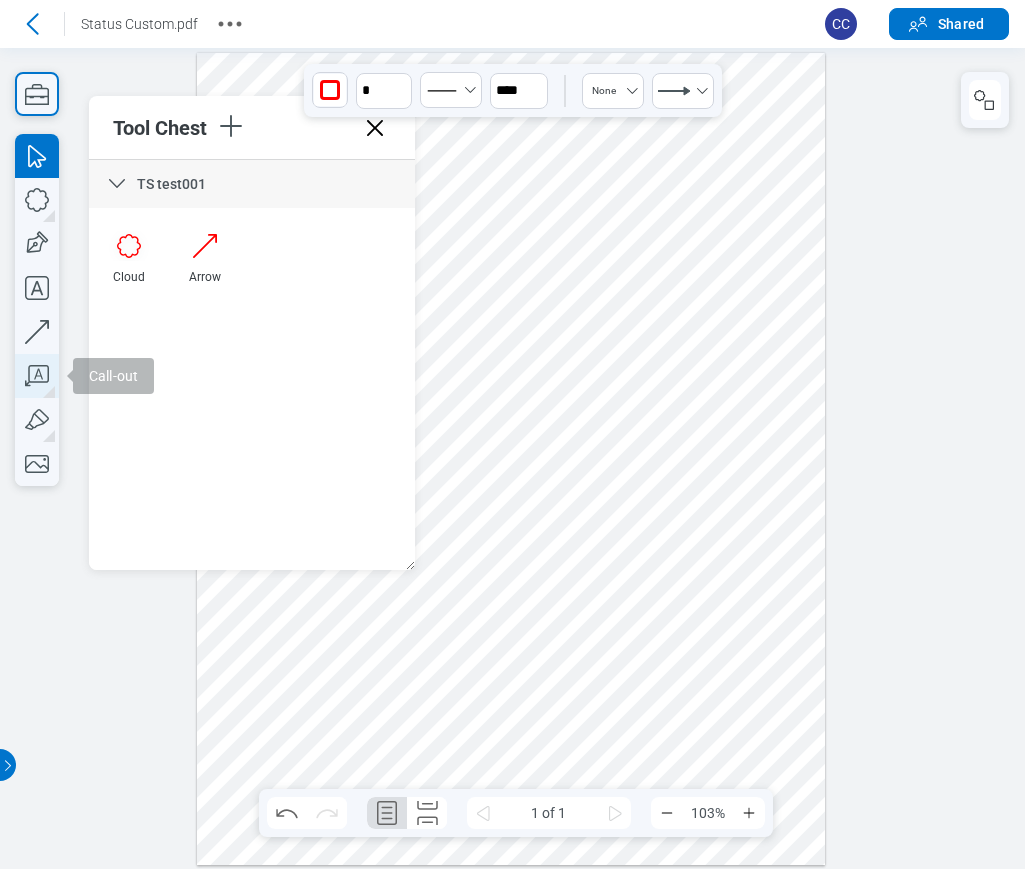 click 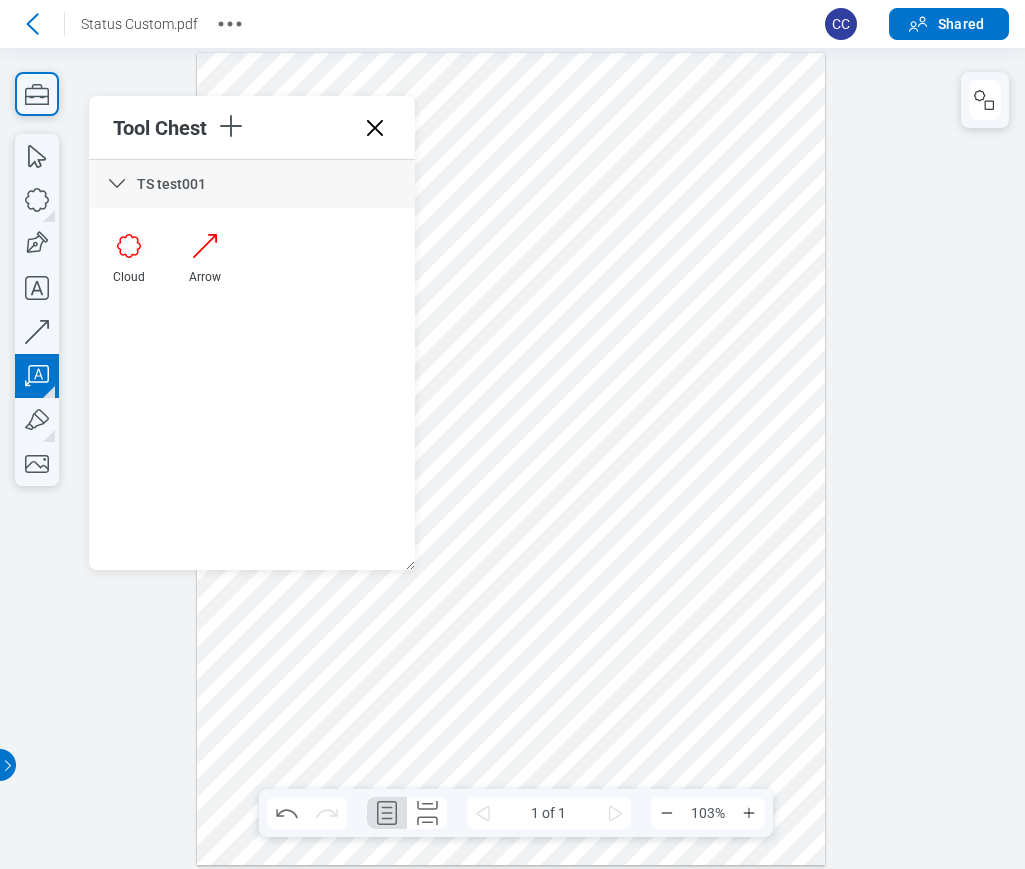 drag, startPoint x: 540, startPoint y: 468, endPoint x: 570, endPoint y: 494, distance: 39.698868 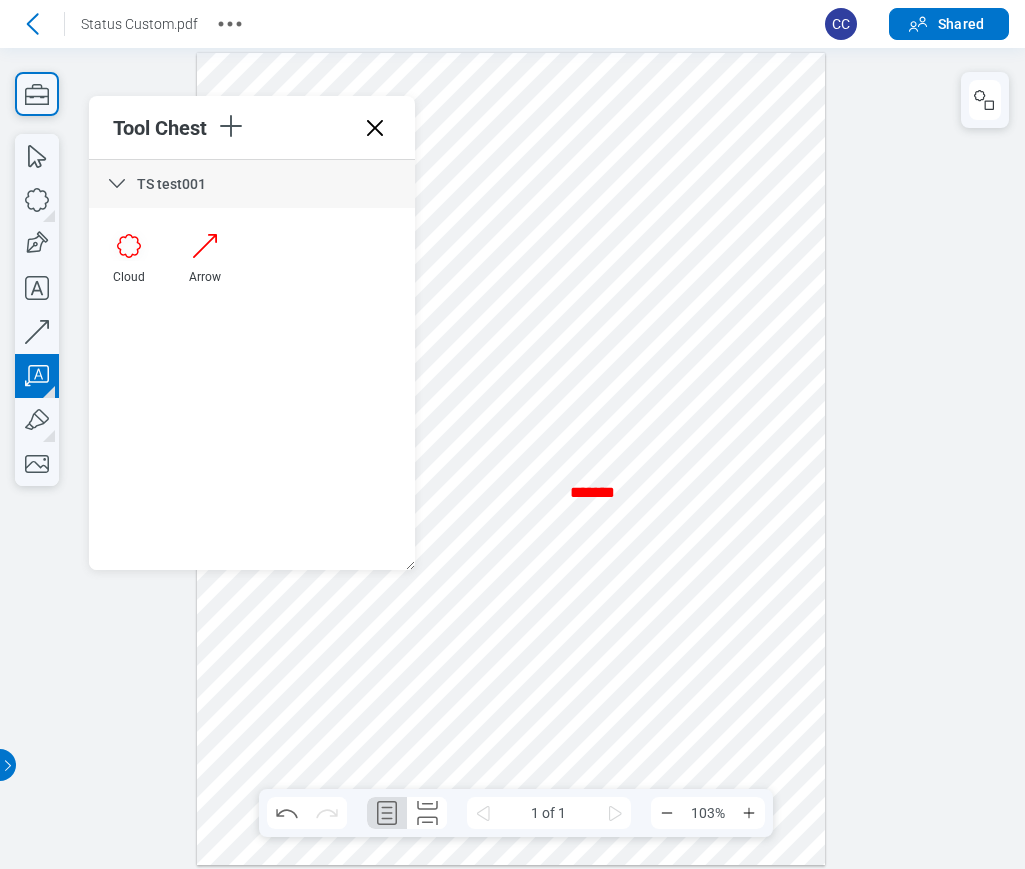 click at bounding box center (511, 459) 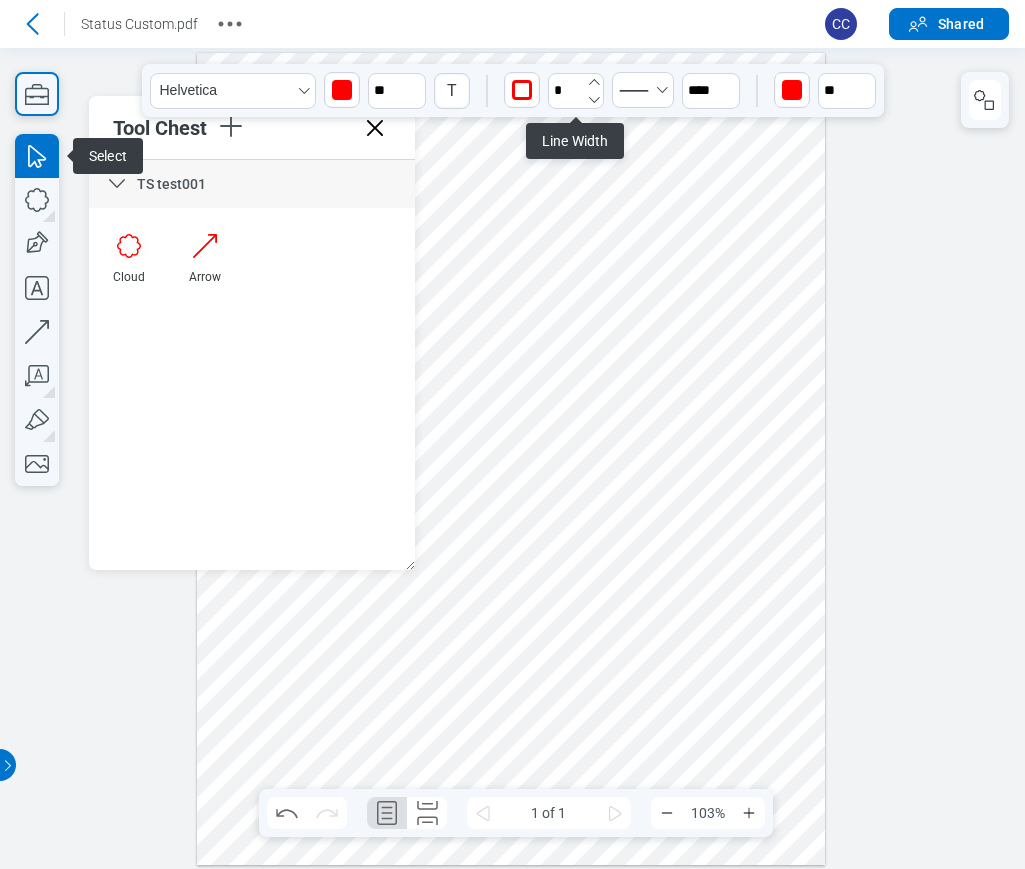 click 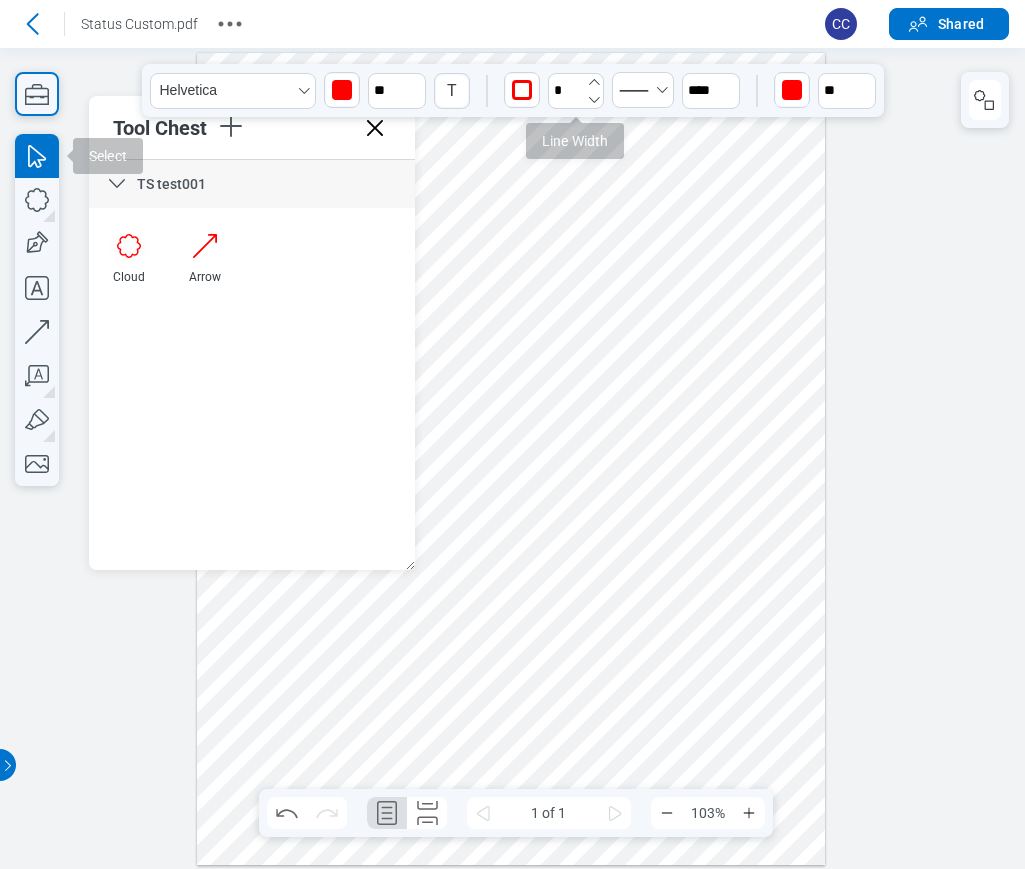 click 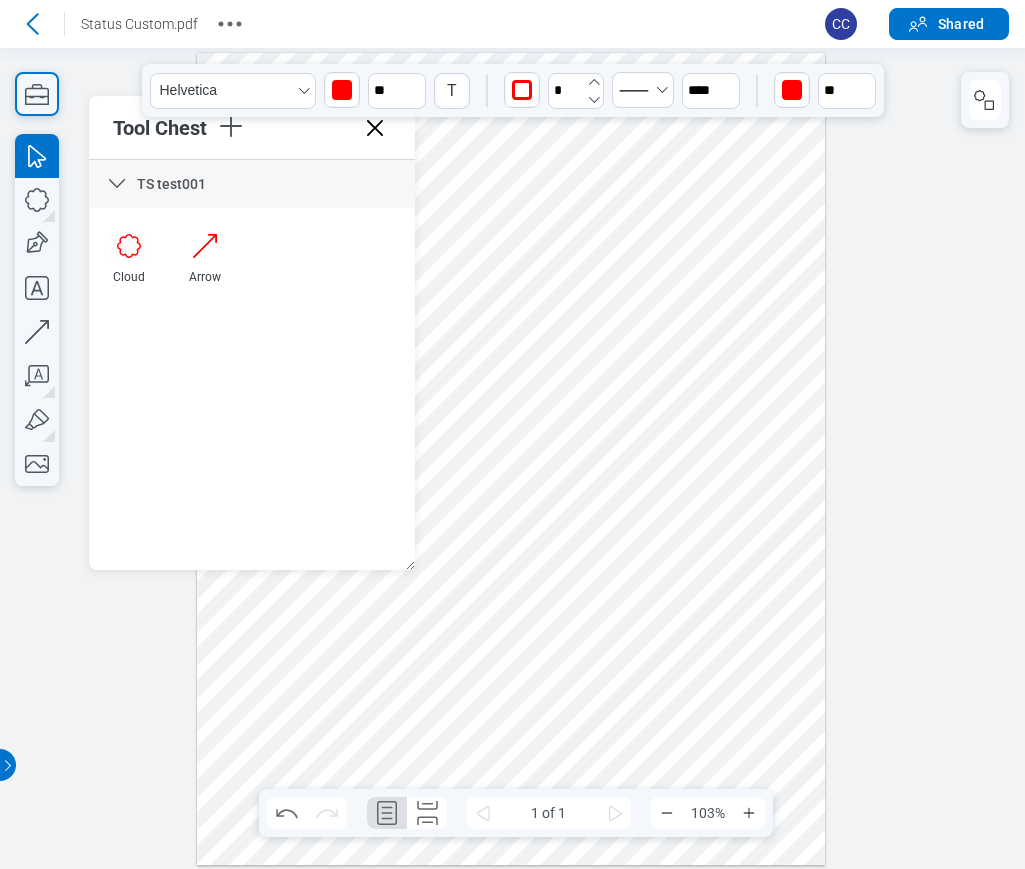 click 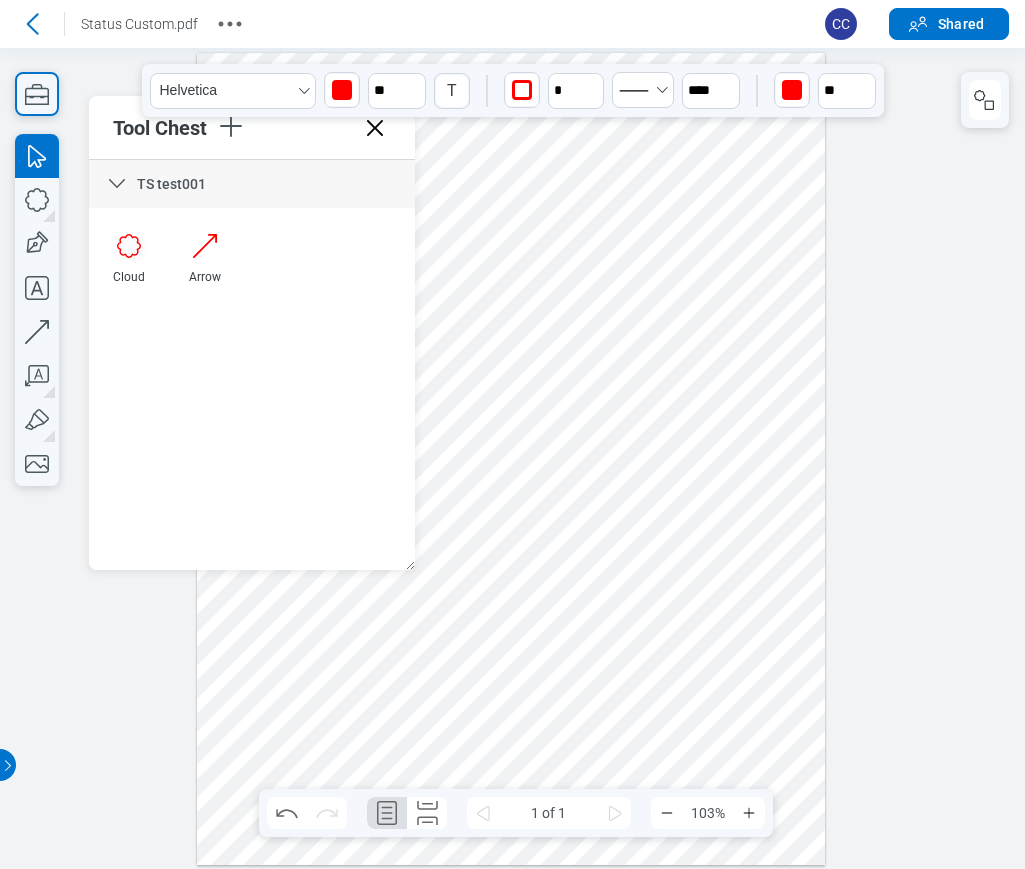 click at bounding box center [511, 459] 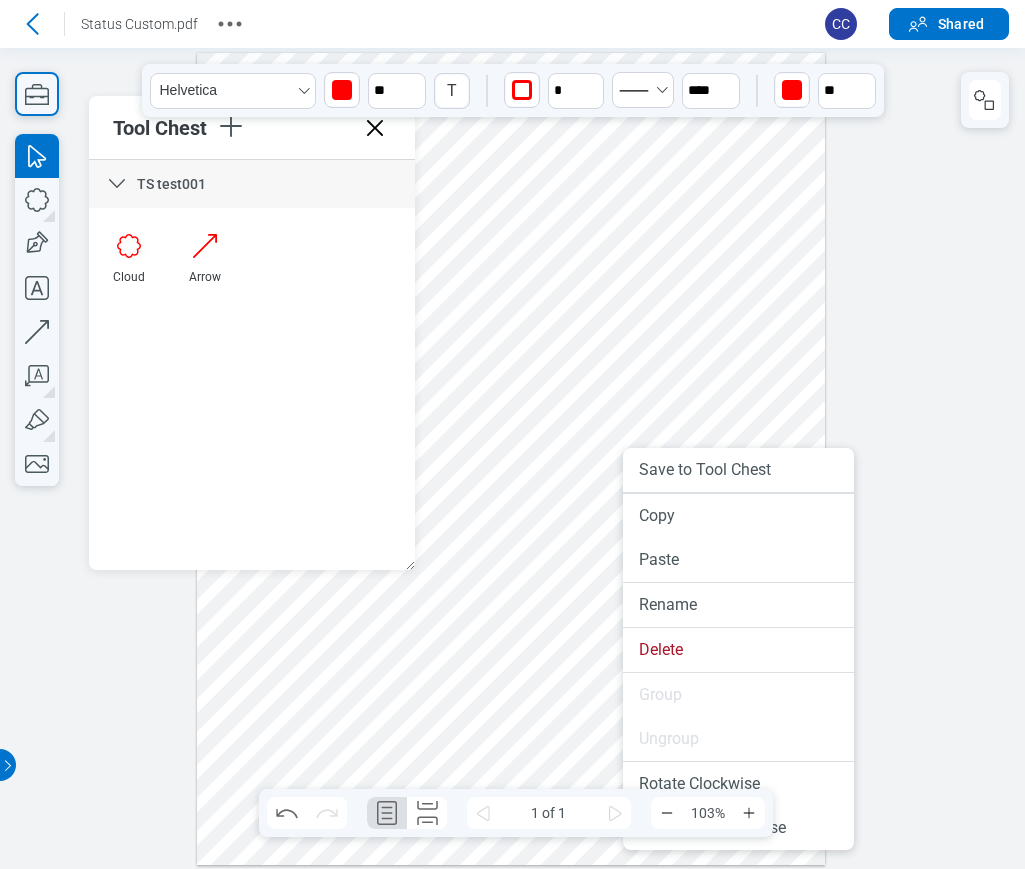 click at bounding box center (511, 459) 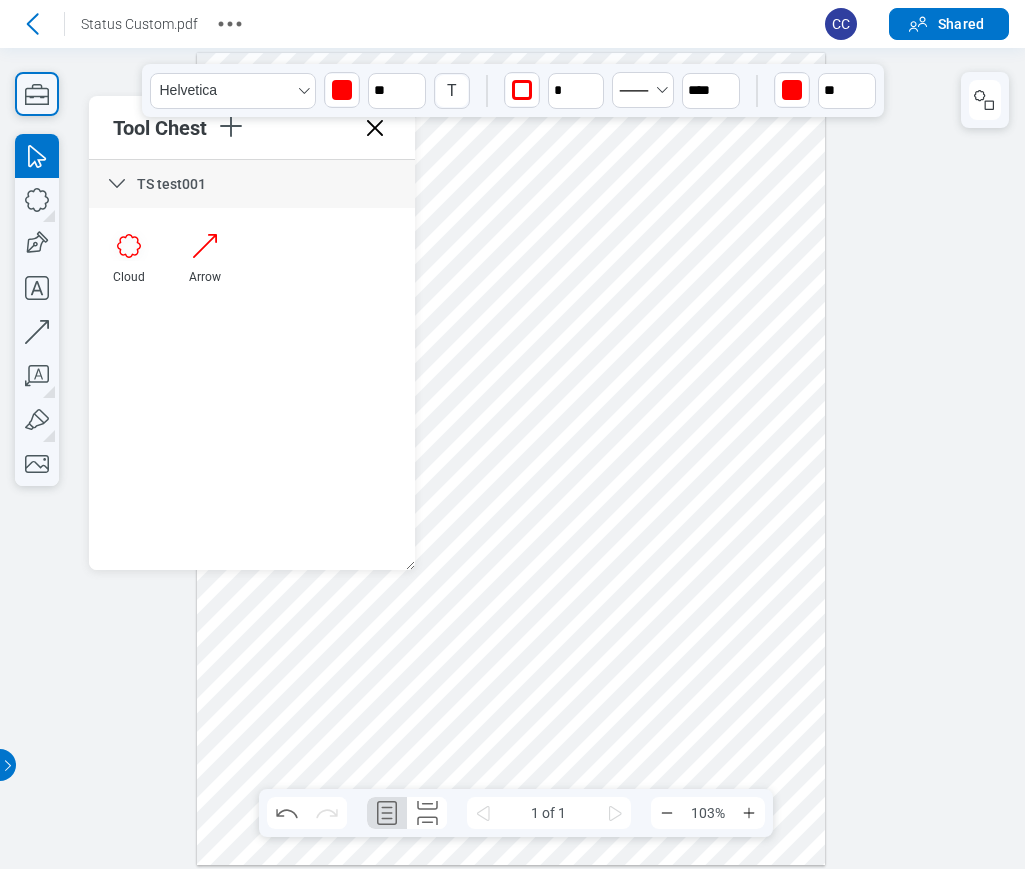 click at bounding box center [511, 459] 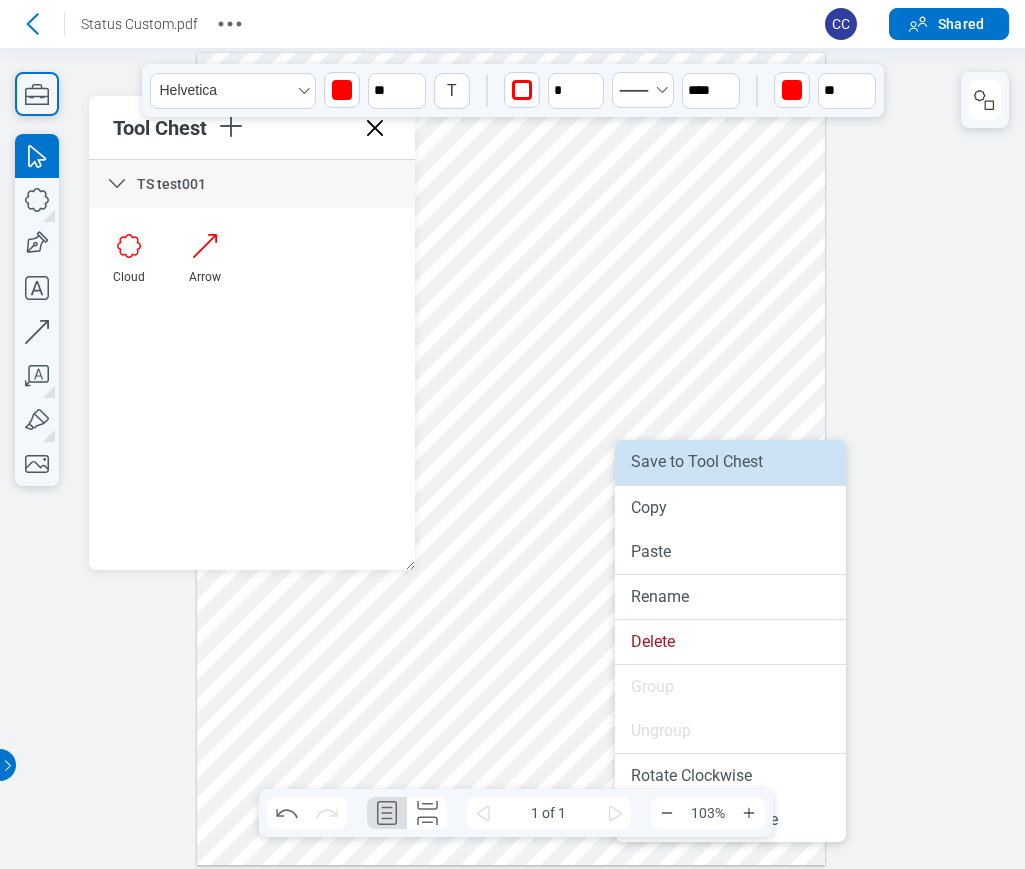 click on "Save to Tool Chest" at bounding box center (730, 462) 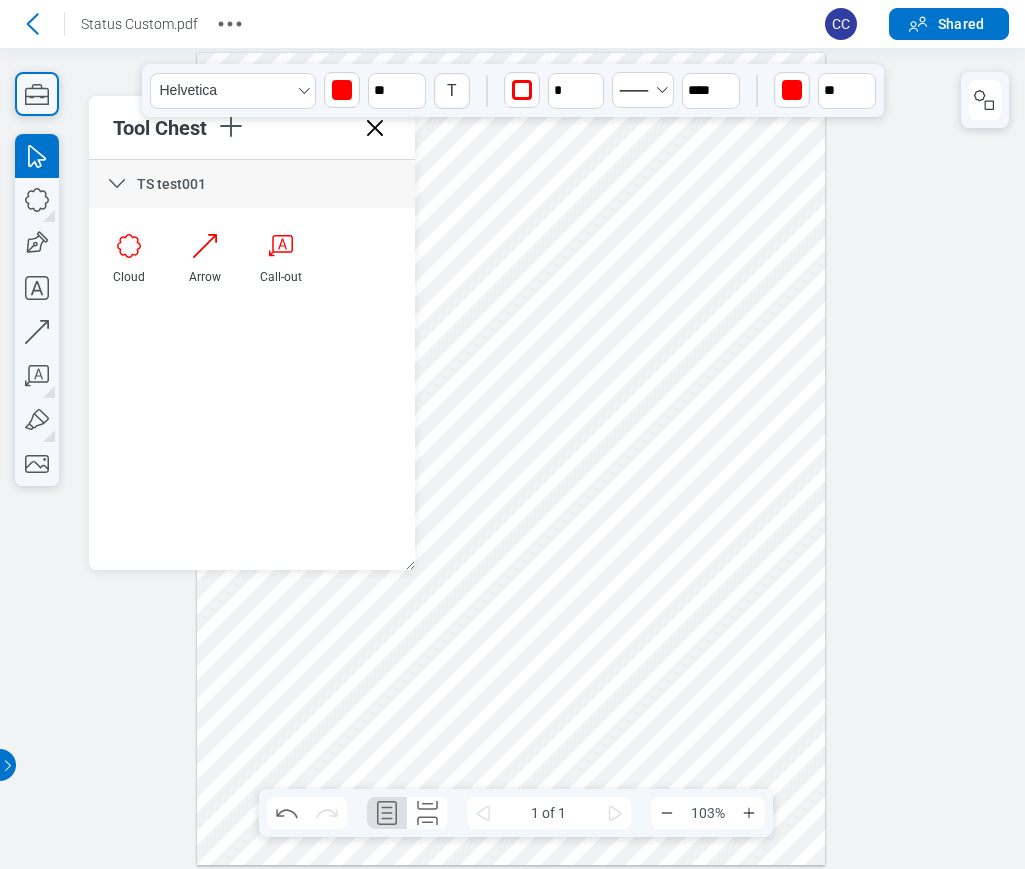 click at bounding box center [511, 459] 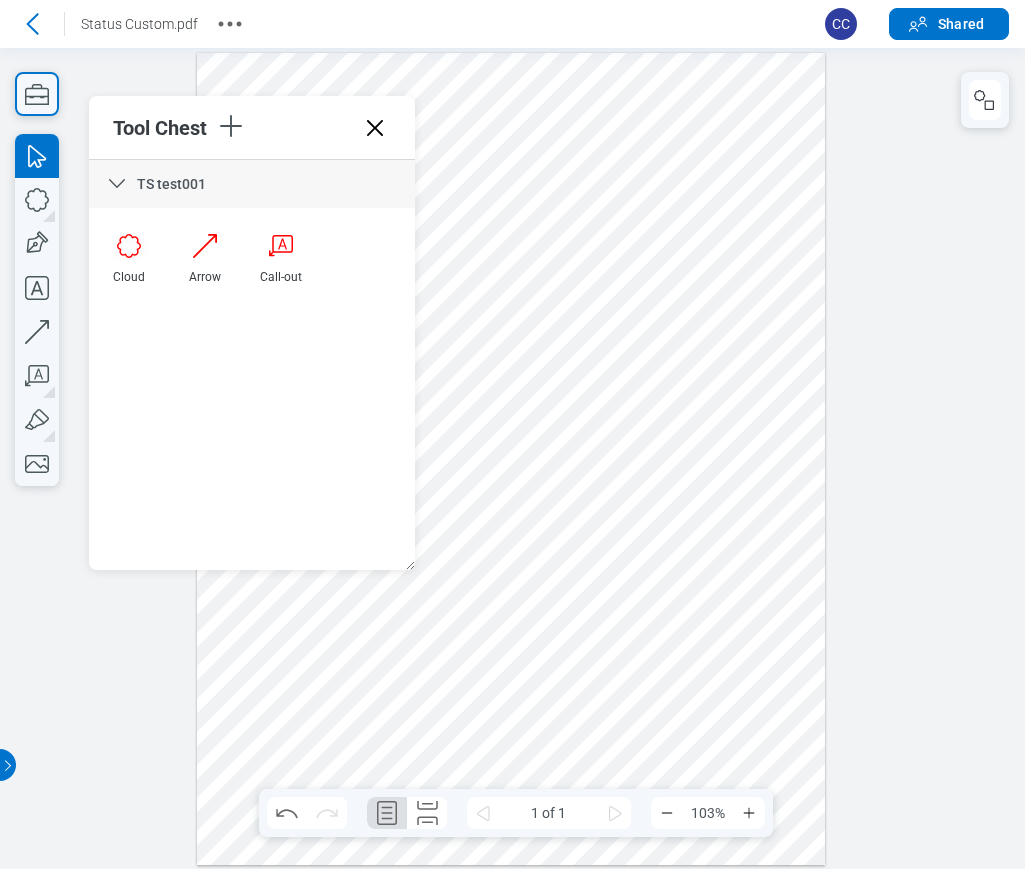 click at bounding box center [511, 459] 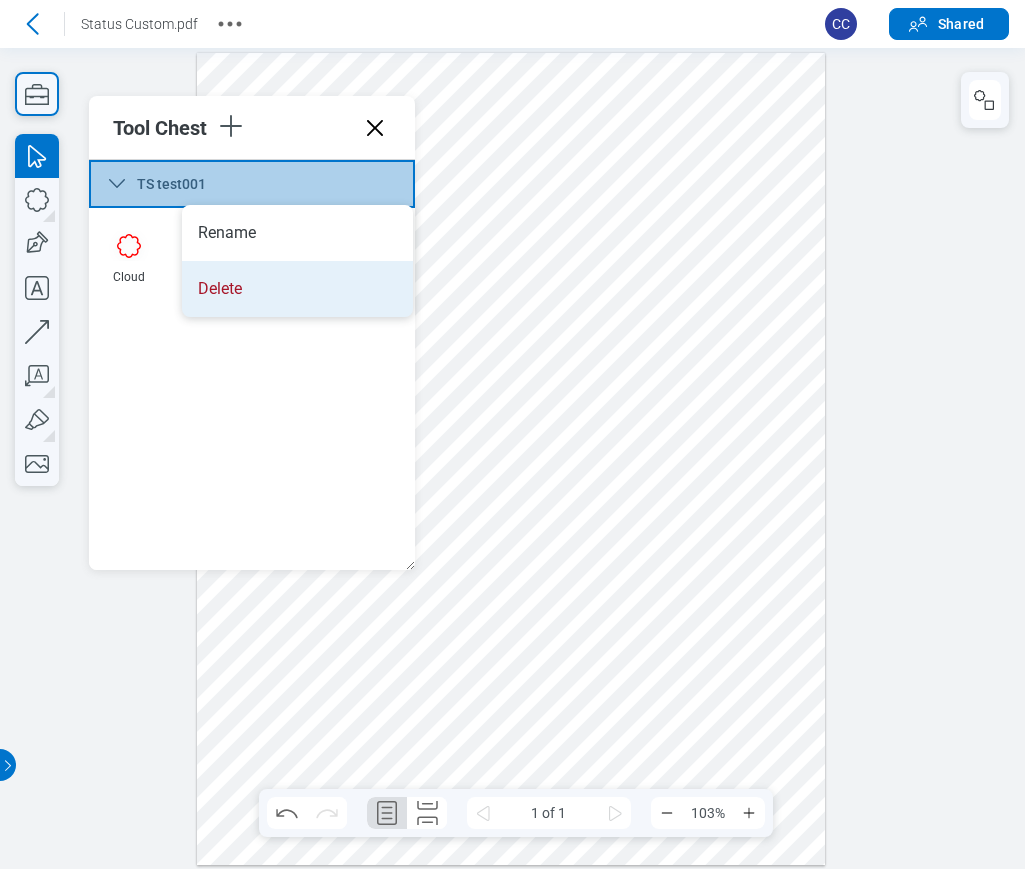 click on "Delete" at bounding box center (297, 289) 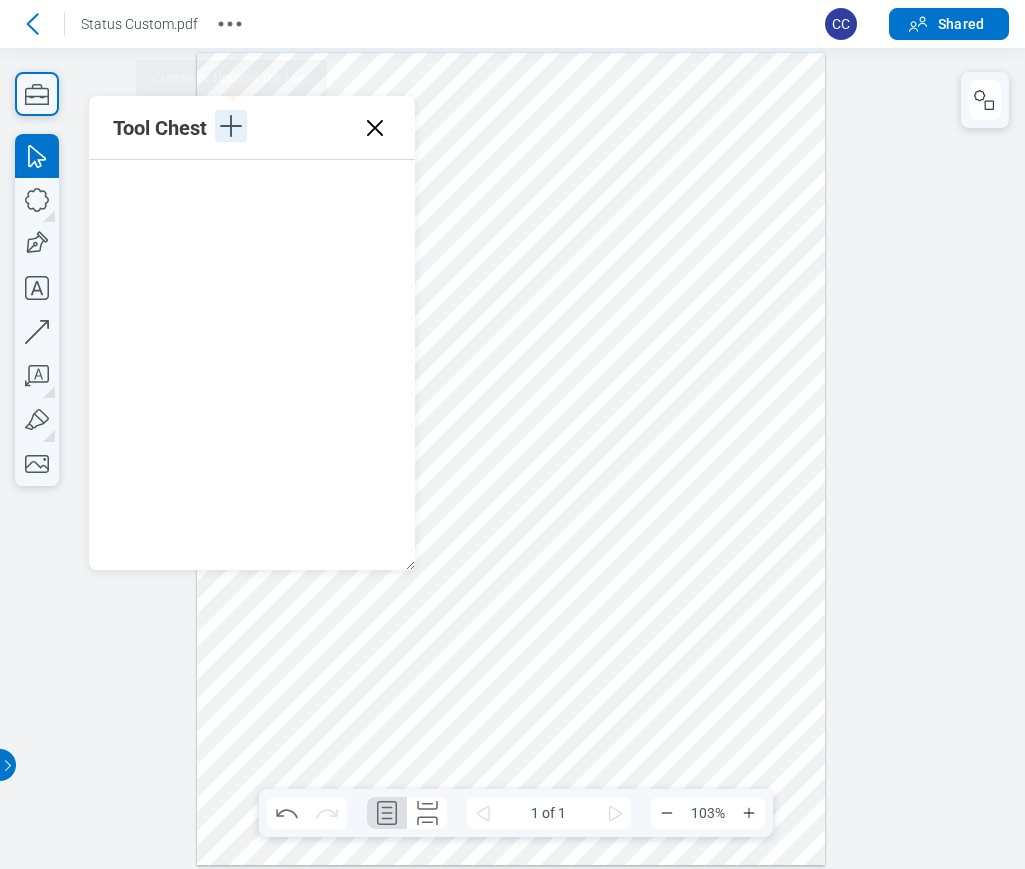 click 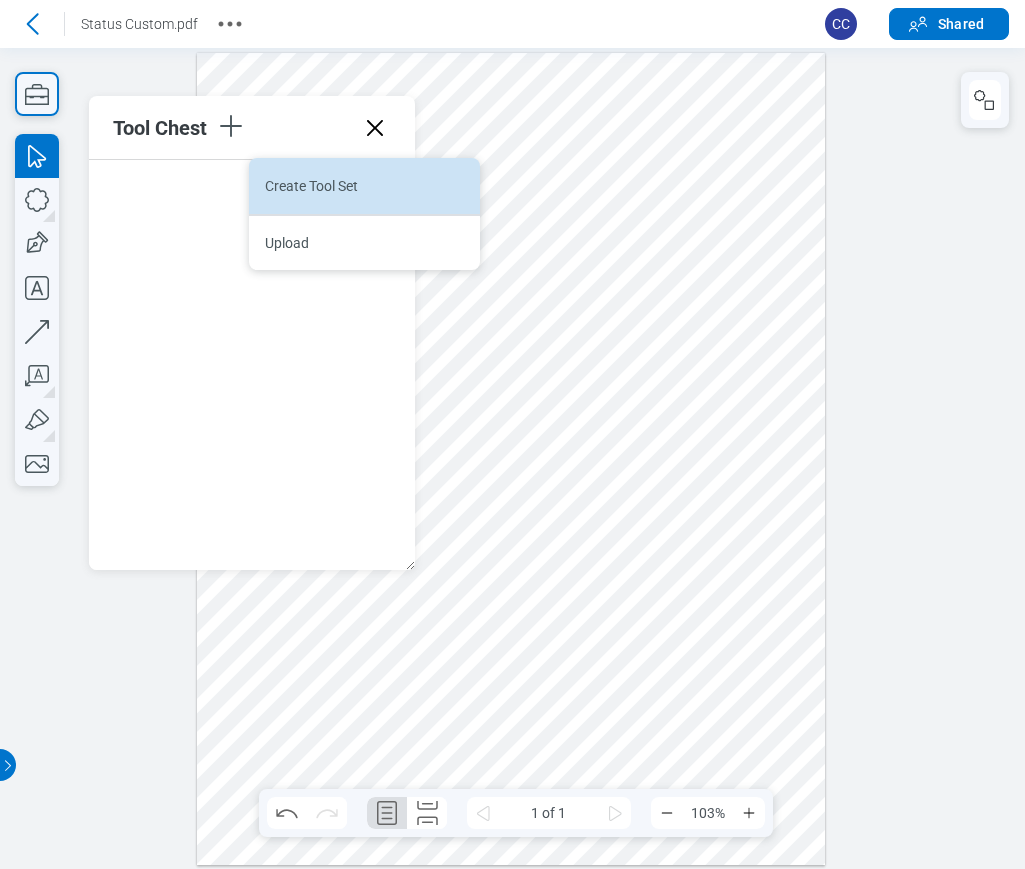 click on "Create Tool Set" at bounding box center (364, 186) 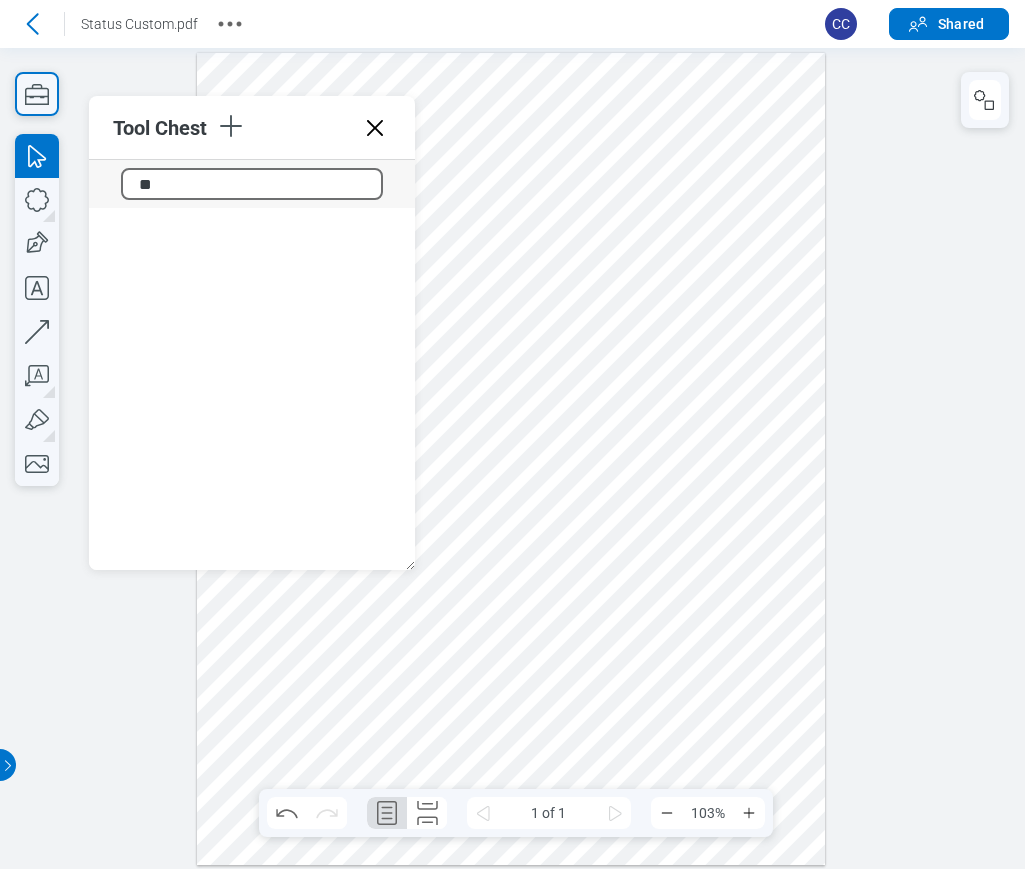 type on "*" 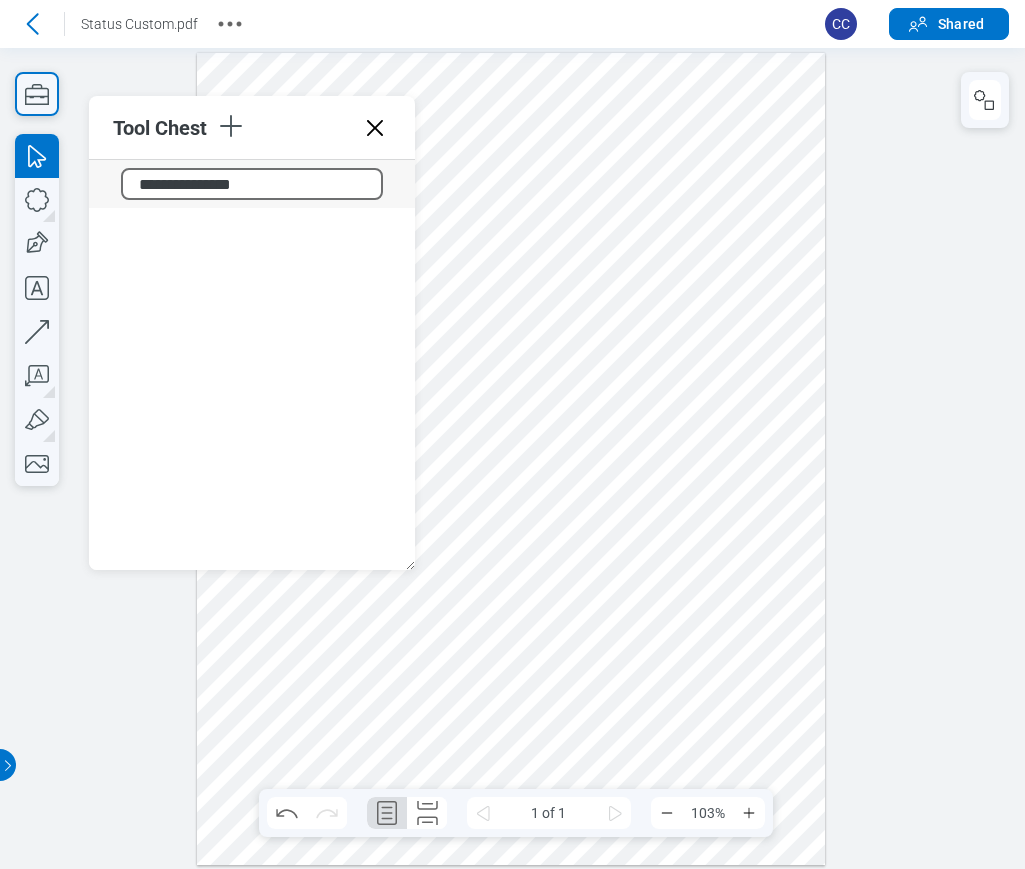 type on "**********" 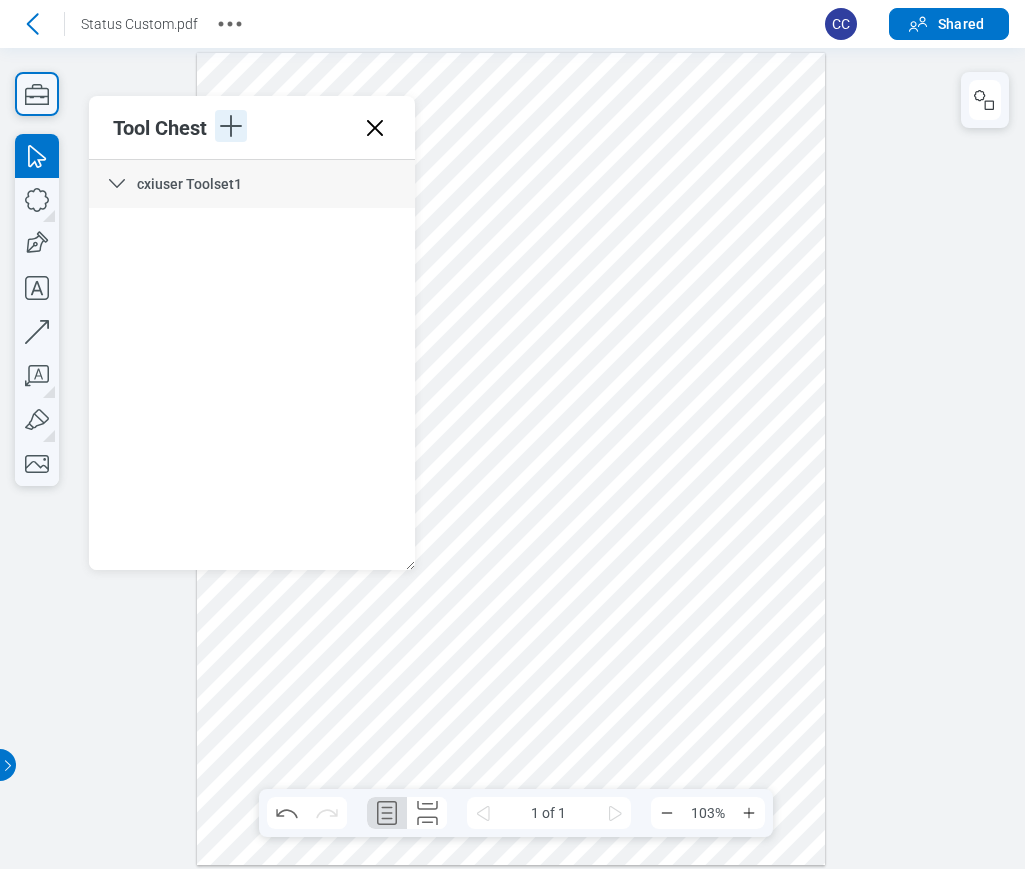 click 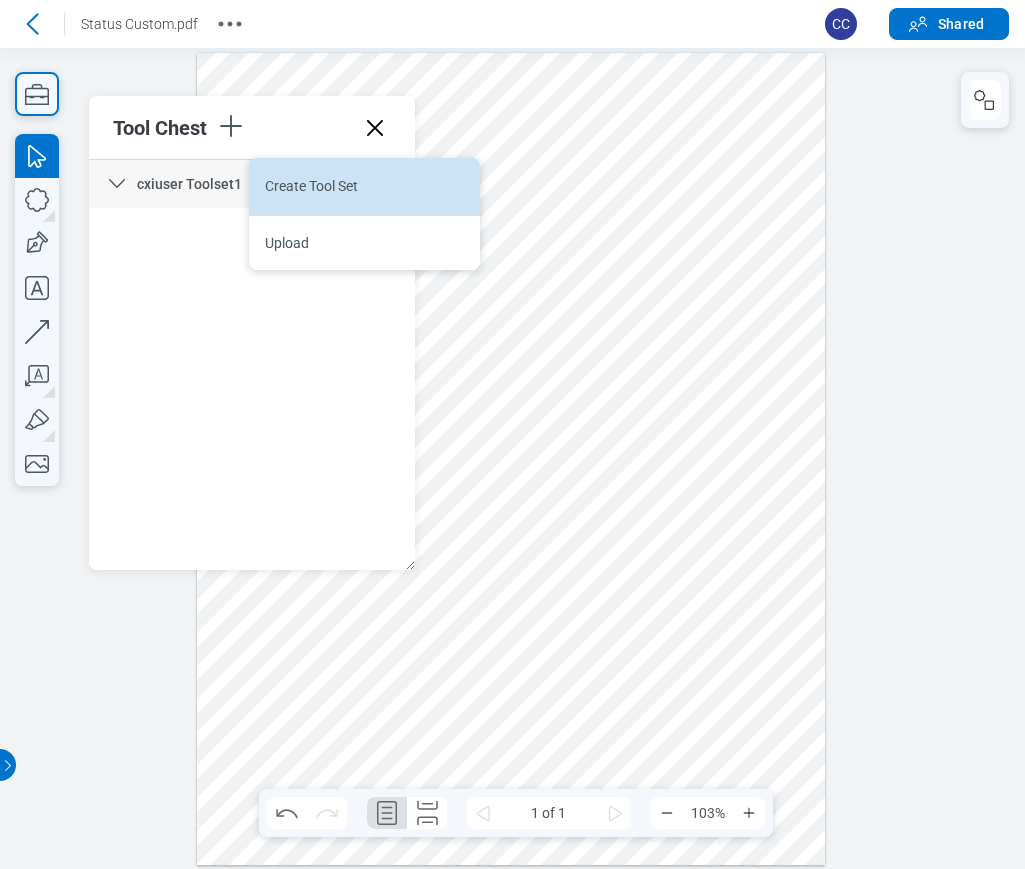 click on "Create Tool Set" at bounding box center [364, 186] 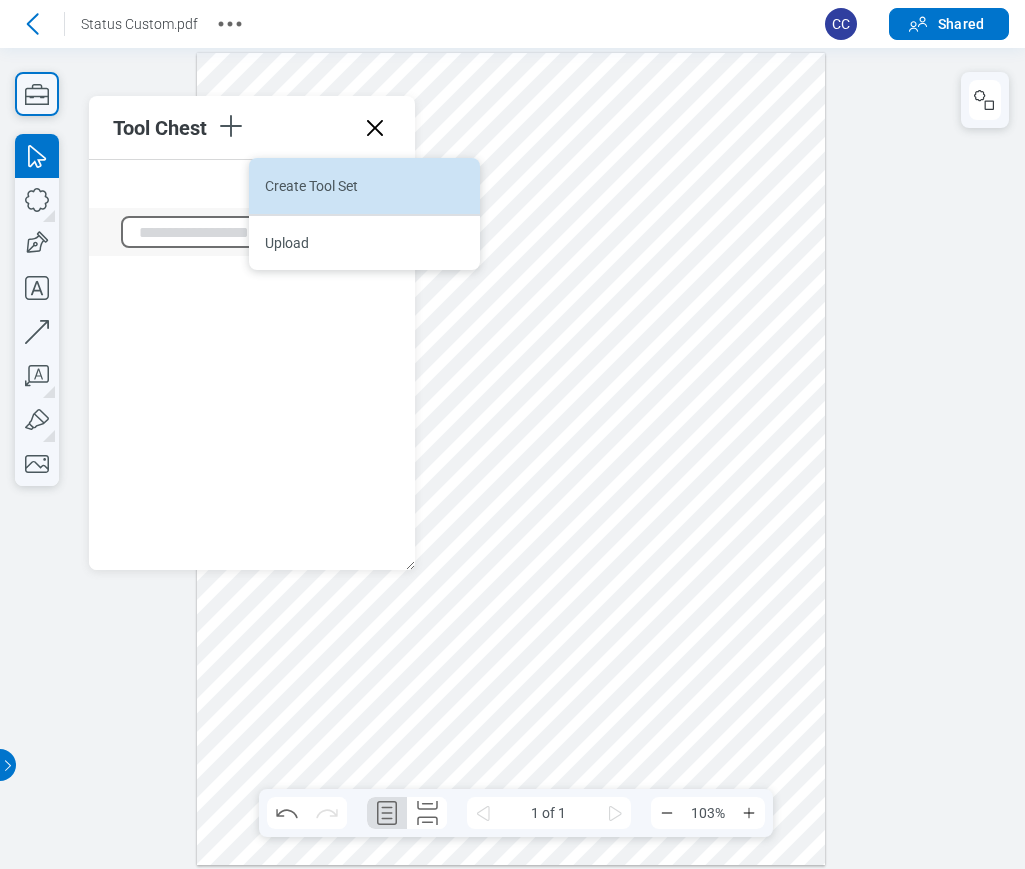 scroll, scrollTop: 140, scrollLeft: 0, axis: vertical 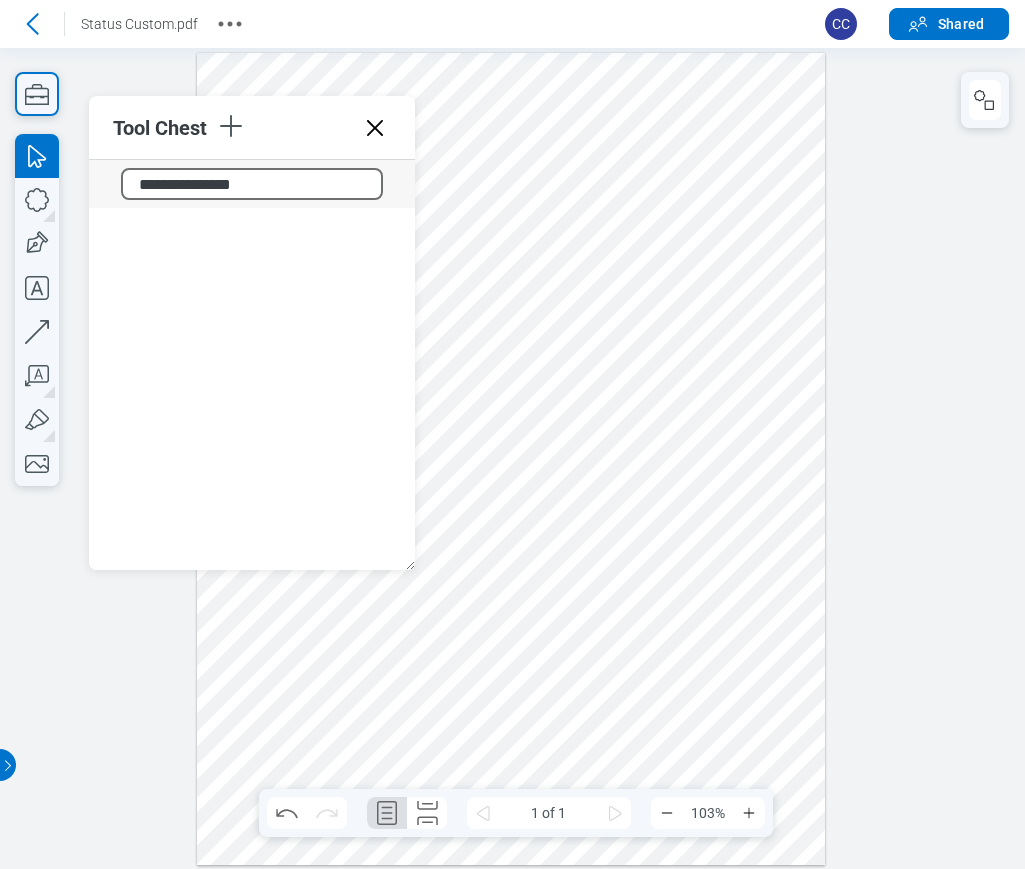 type on "**********" 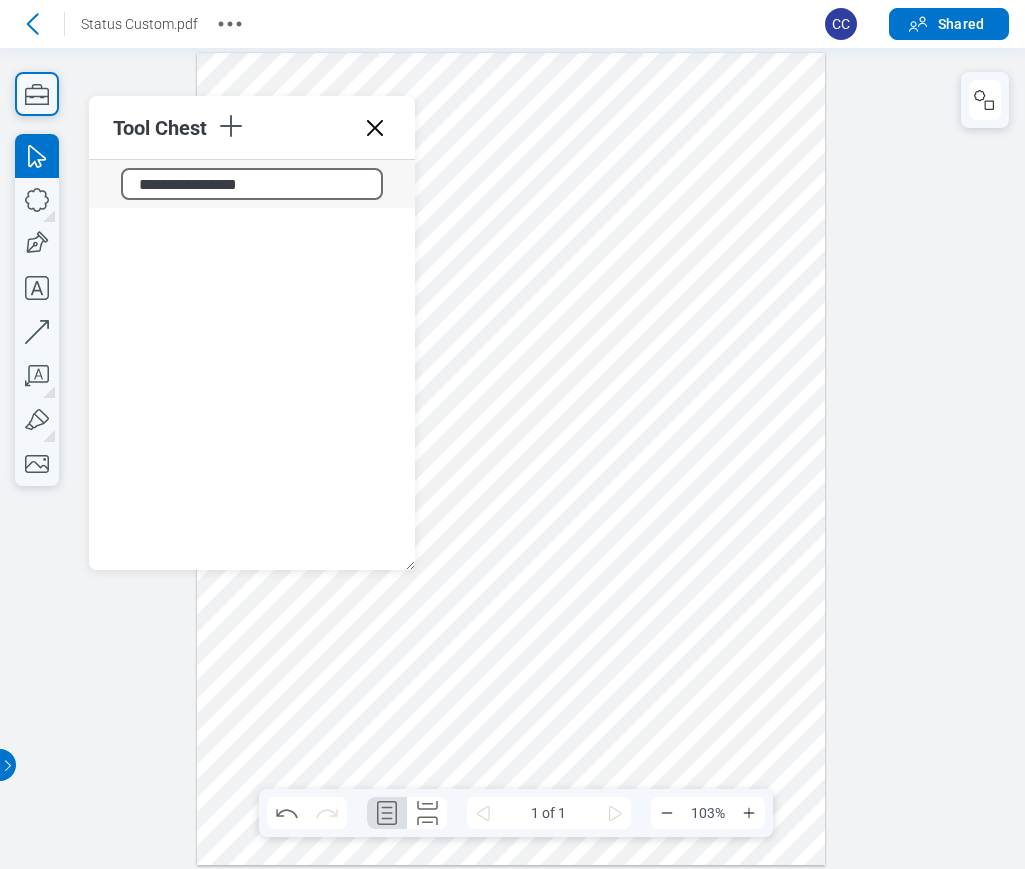 scroll, scrollTop: 0, scrollLeft: 0, axis: both 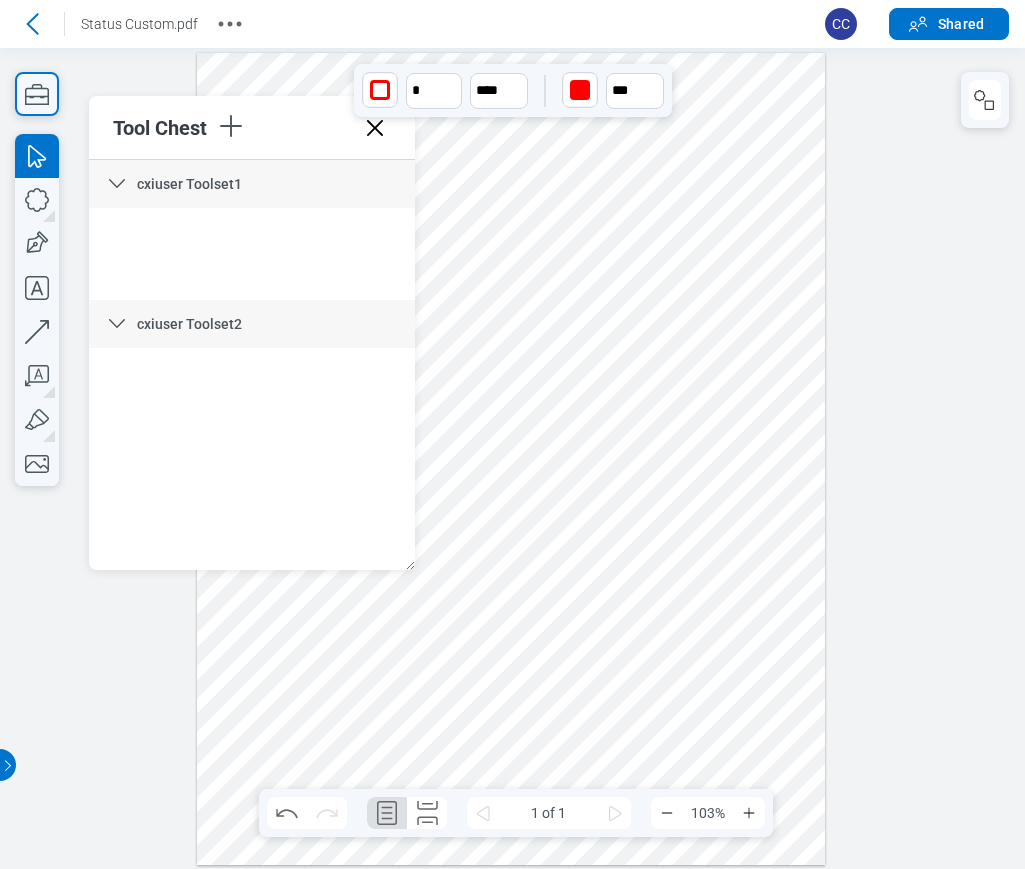 click at bounding box center [511, 459] 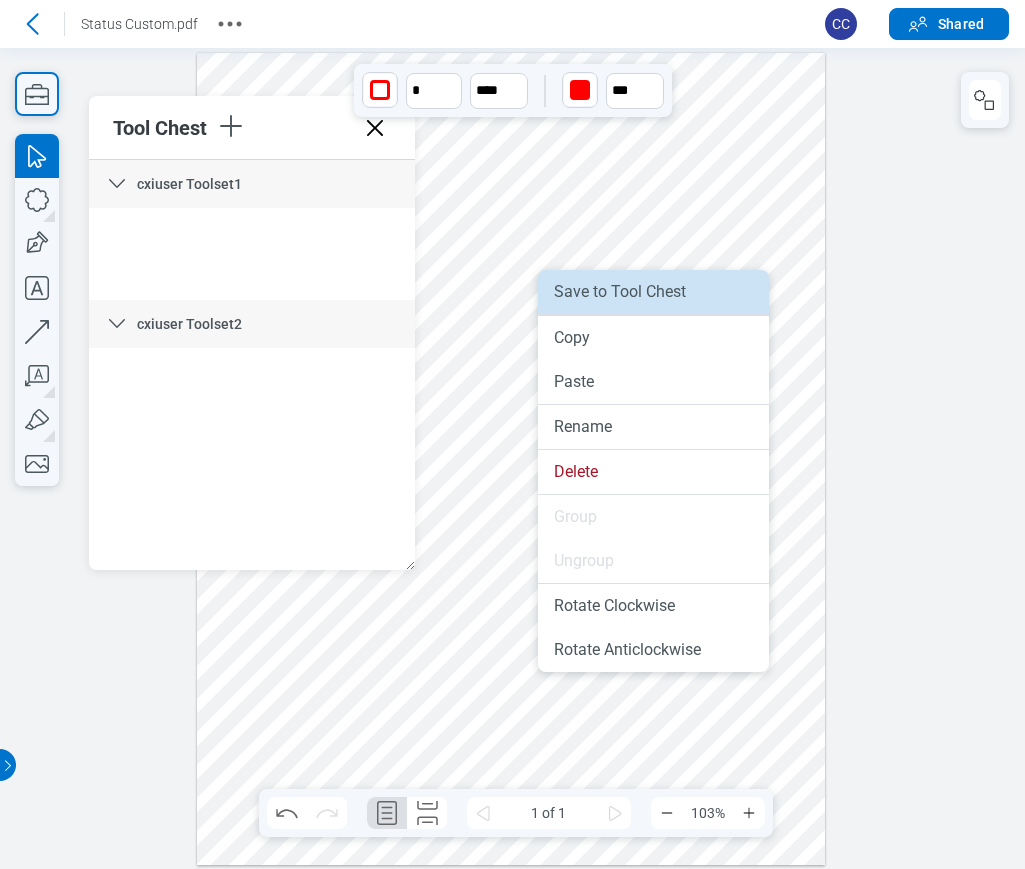 click on "Save to Tool Chest" at bounding box center (653, 292) 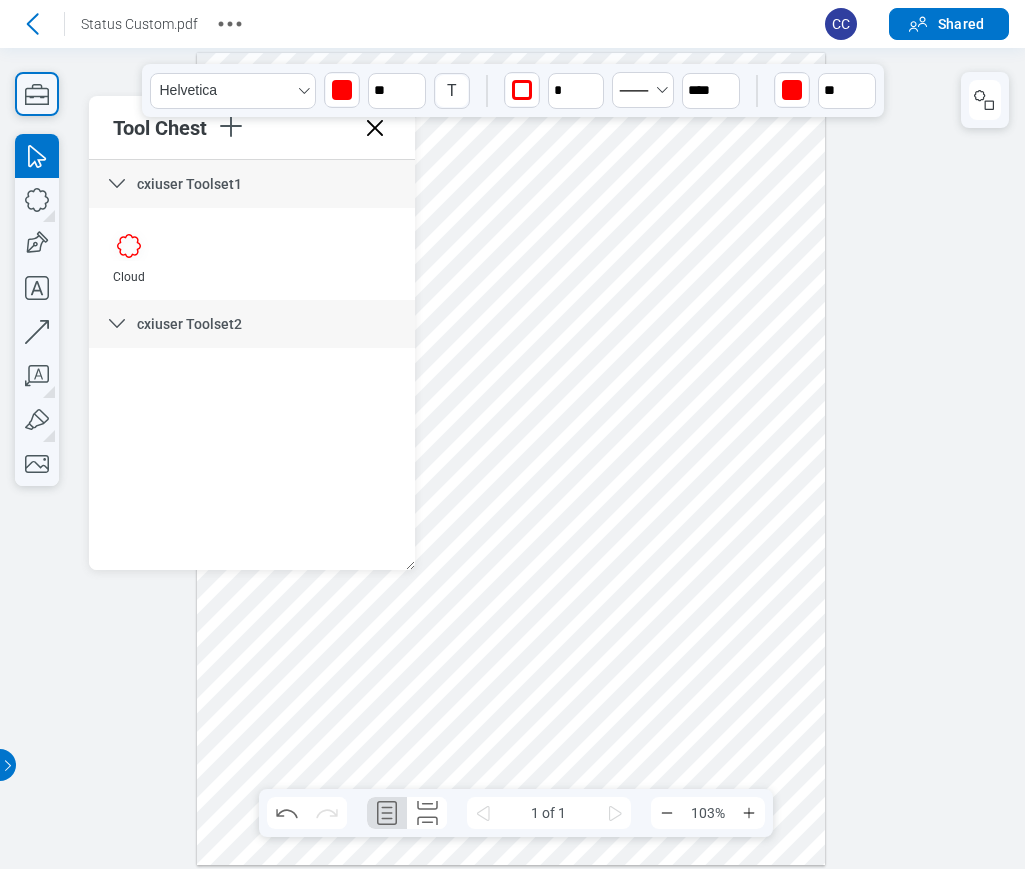 click at bounding box center (511, 459) 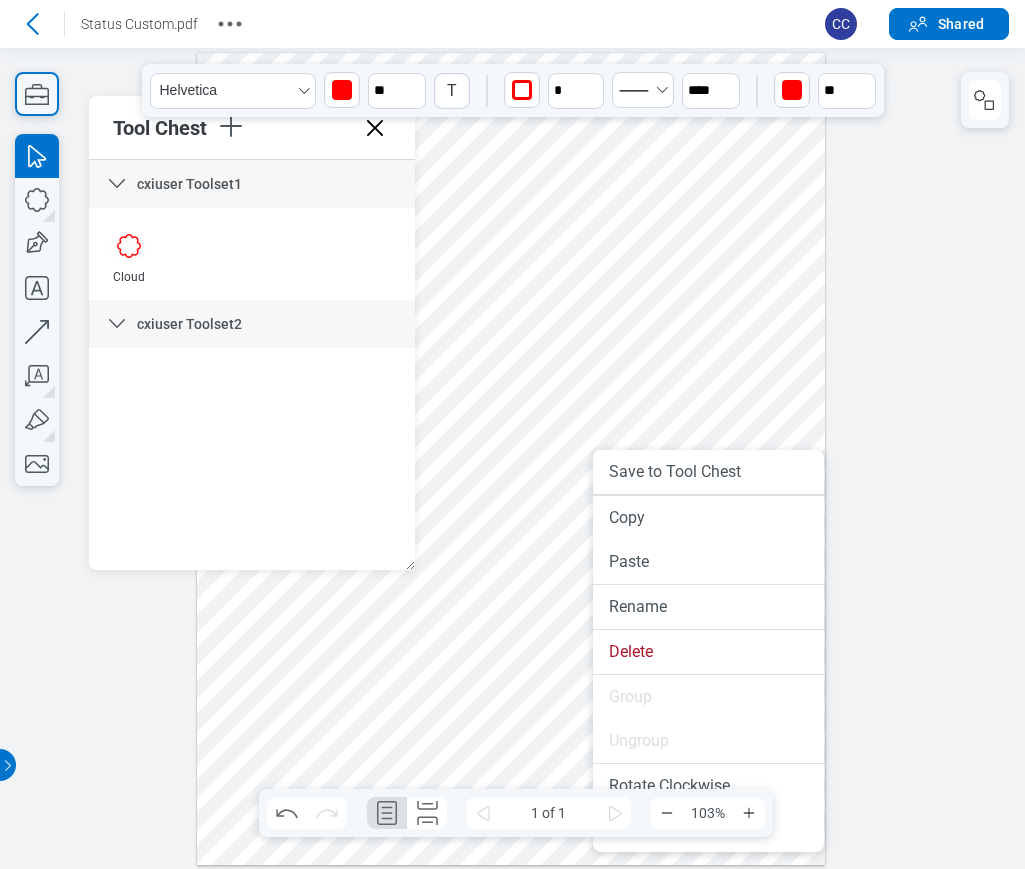 drag, startPoint x: 622, startPoint y: 479, endPoint x: 367, endPoint y: 361, distance: 280.97864 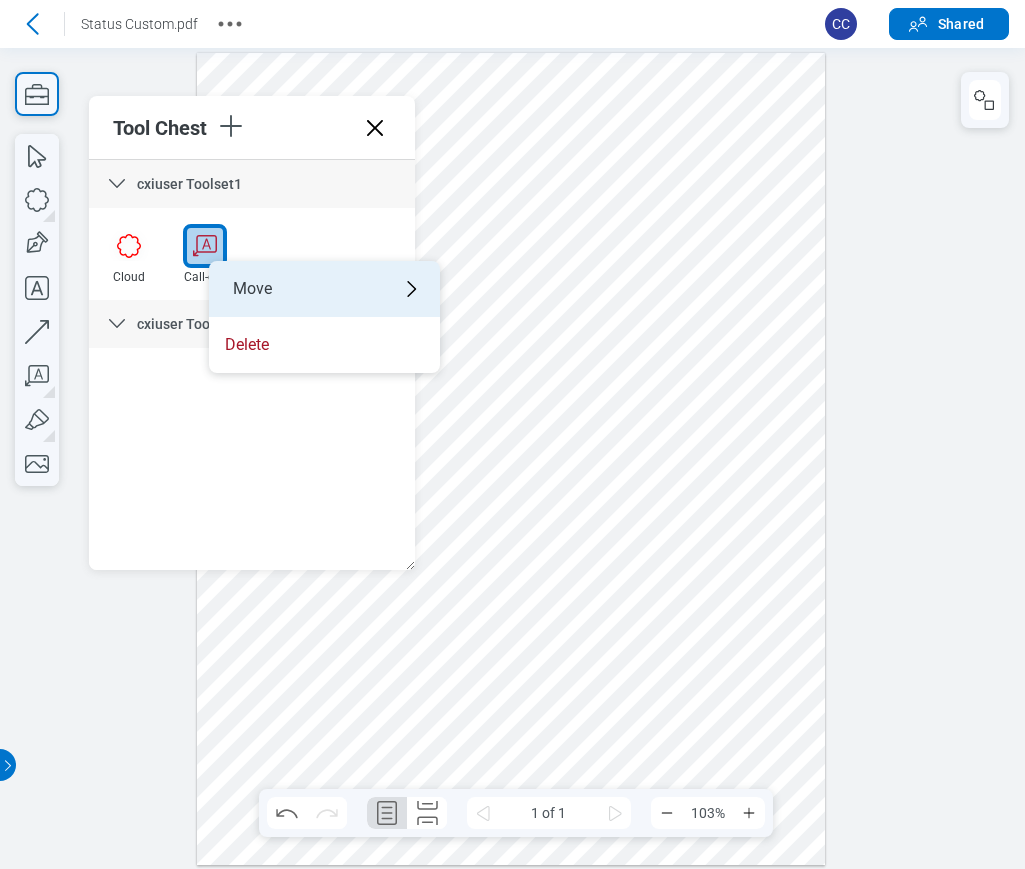 click on "Move" at bounding box center [324, 289] 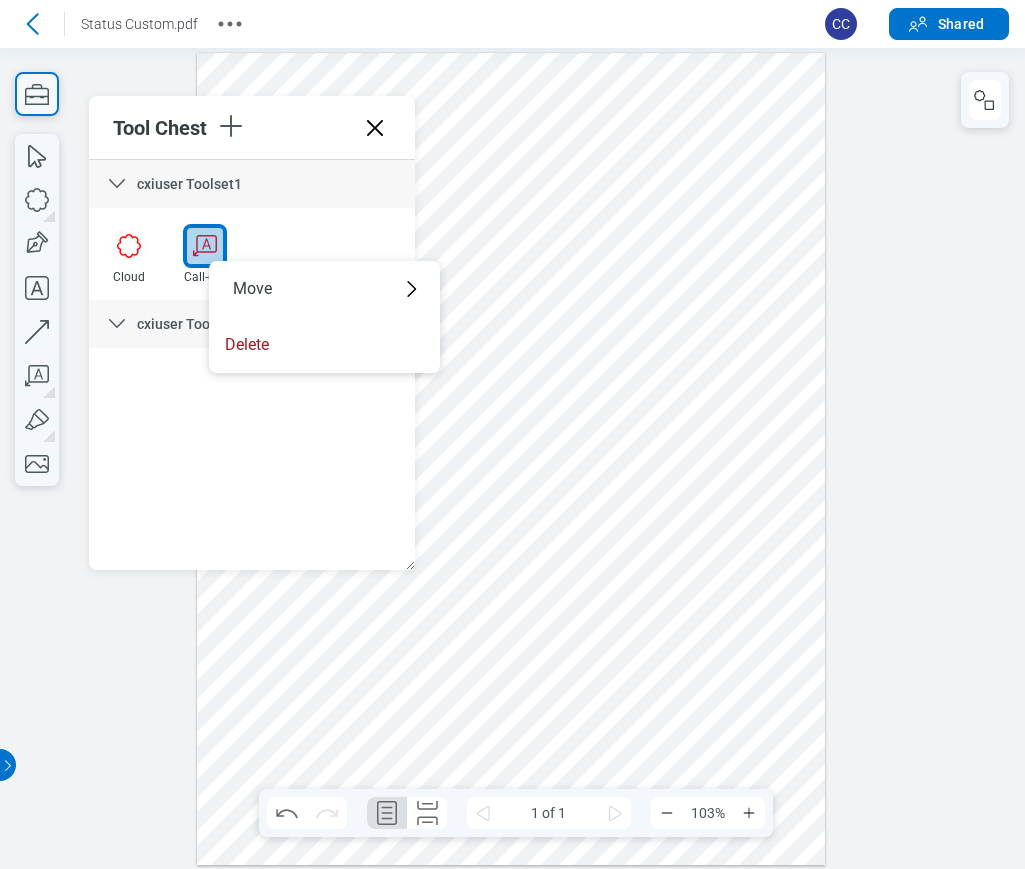 click at bounding box center [511, 459] 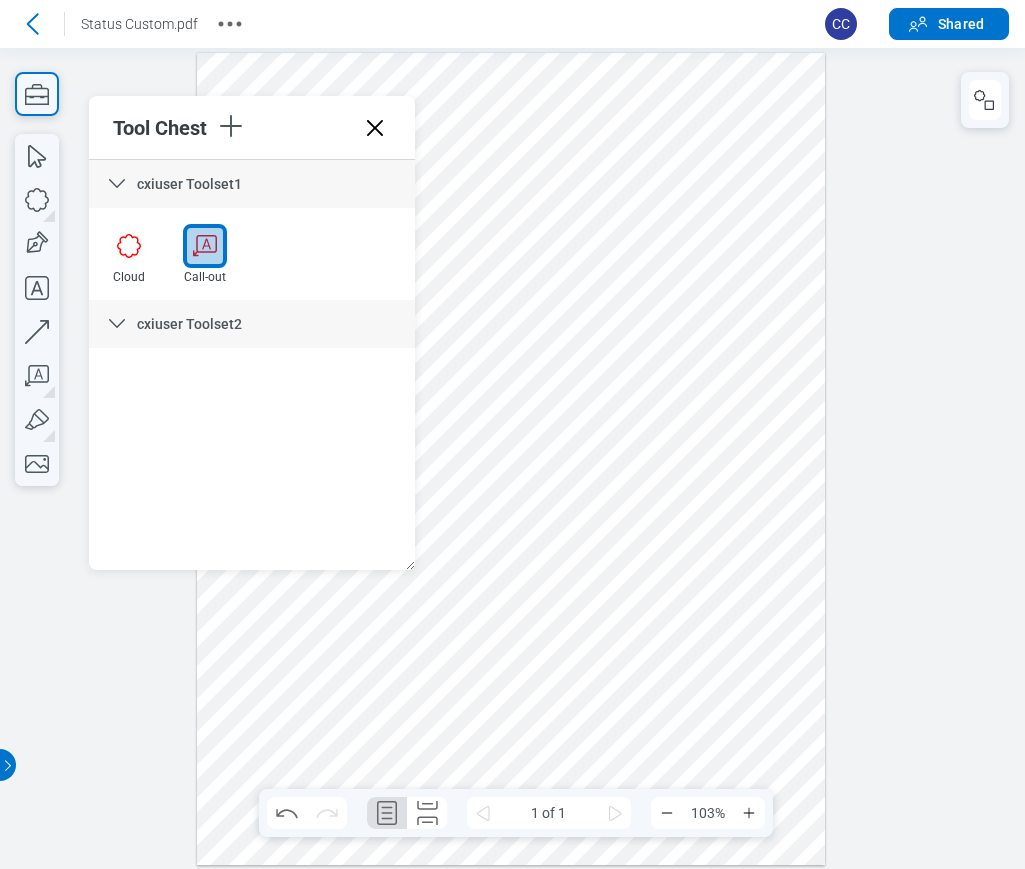 click at bounding box center [205, 246] 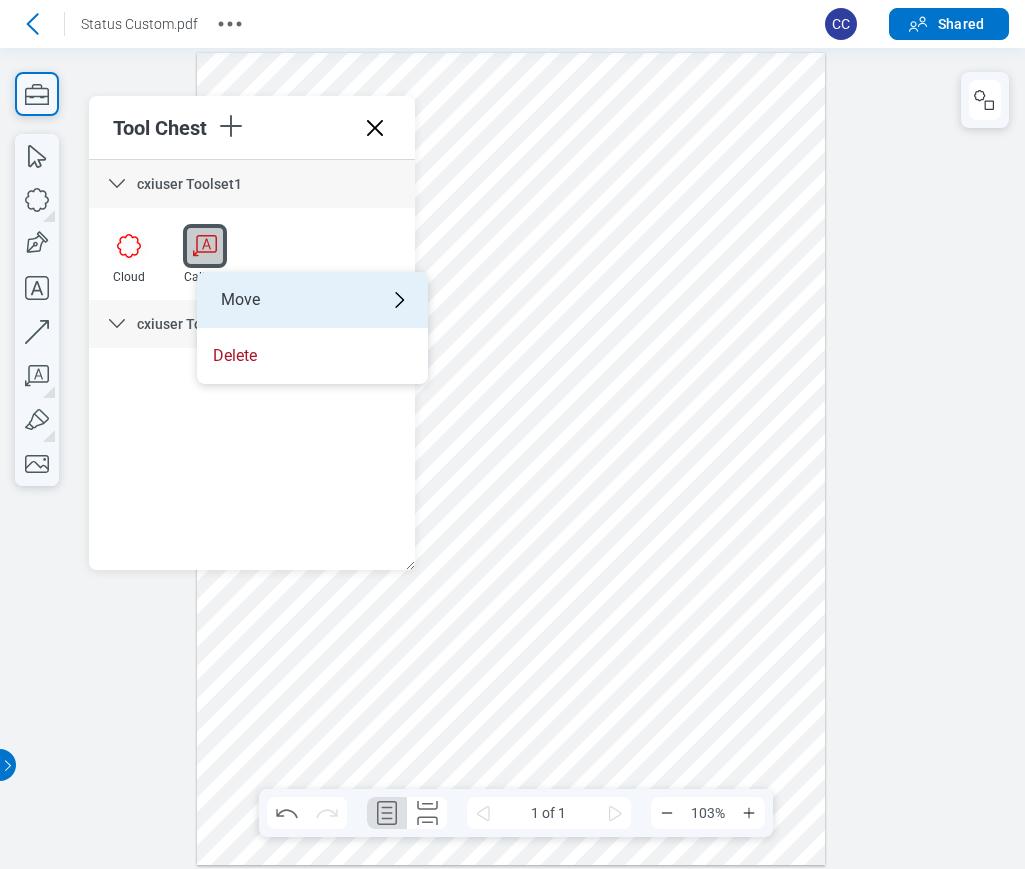 click on "Move" at bounding box center [312, 300] 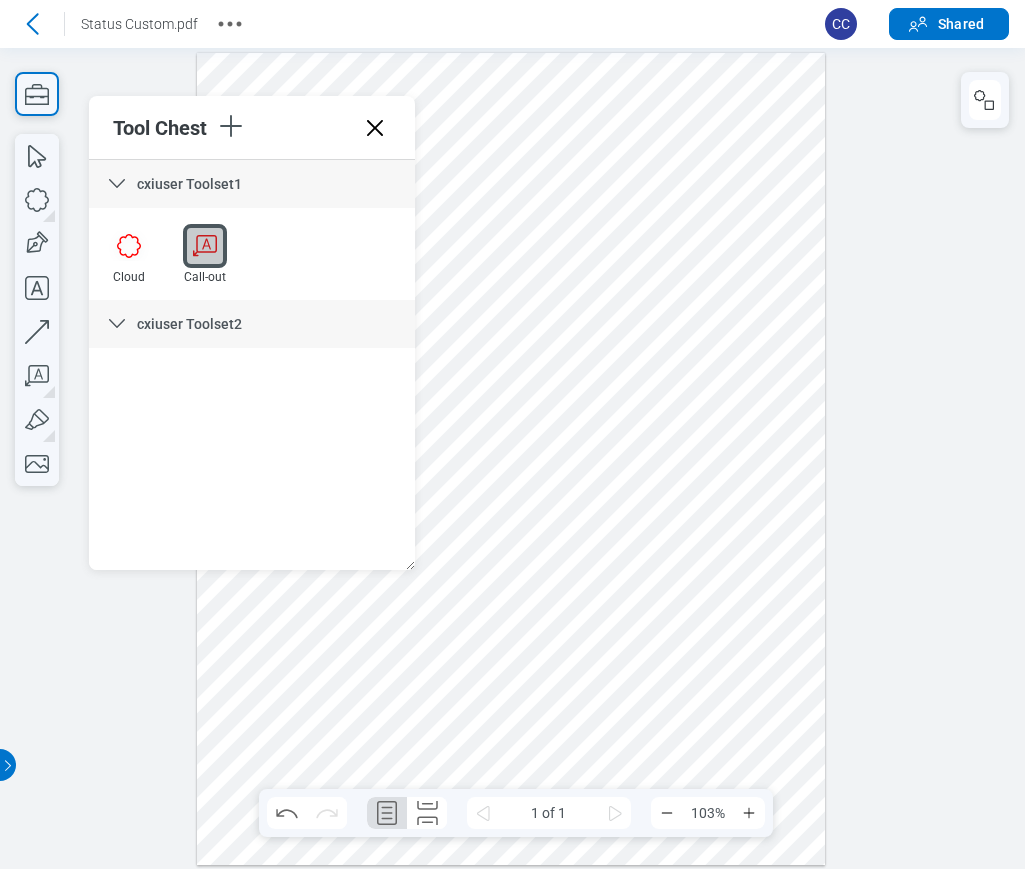 click at bounding box center (511, 459) 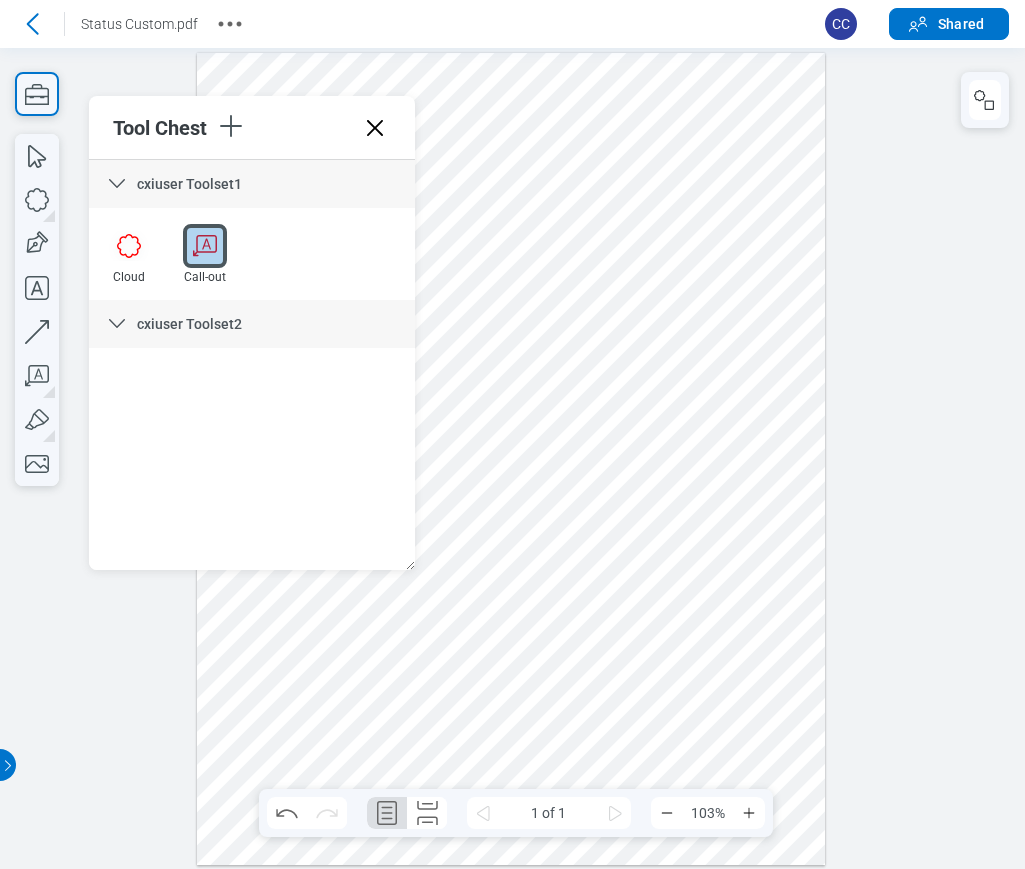 click at bounding box center (205, 246) 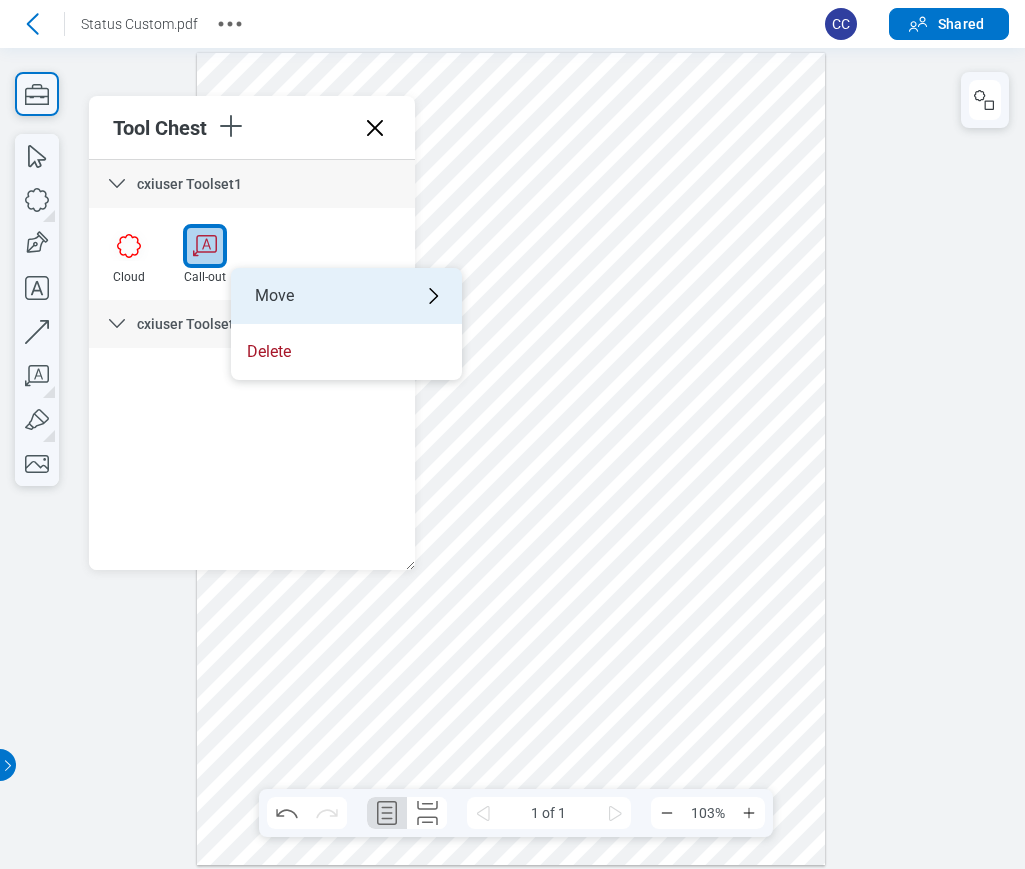 click on "Move" at bounding box center (346, 296) 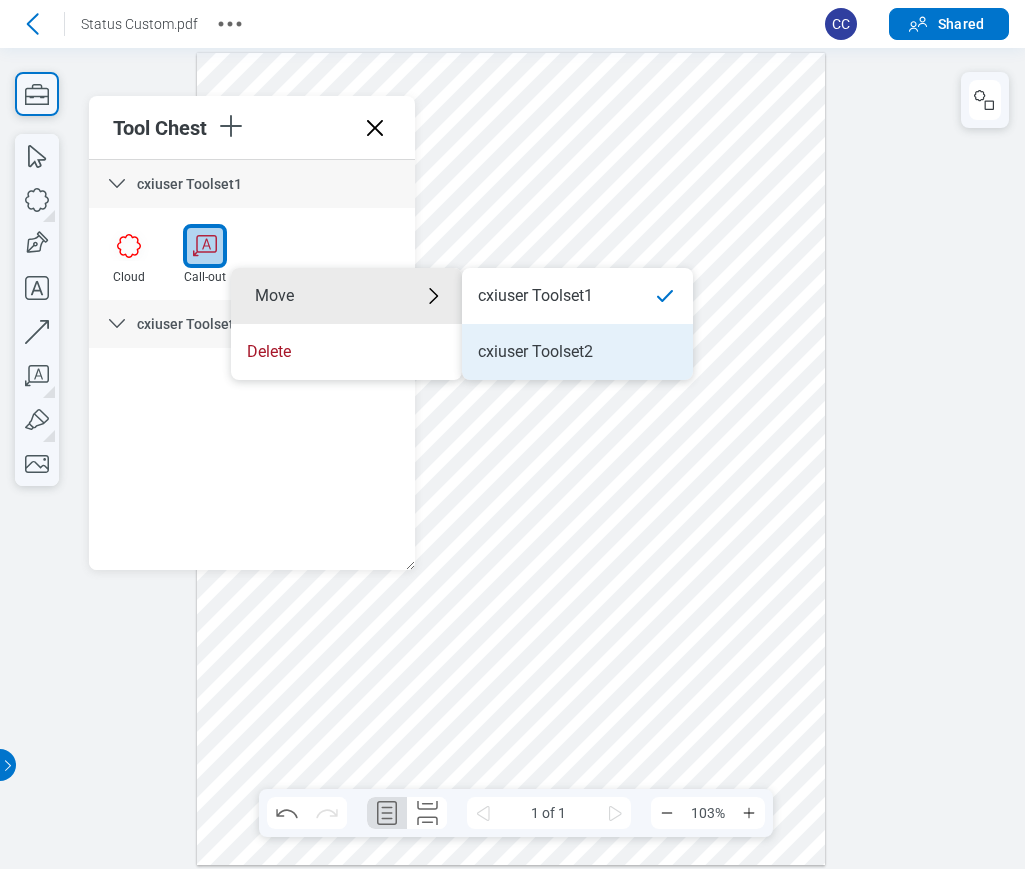 click on "cxiuser Toolset2" at bounding box center (535, 352) 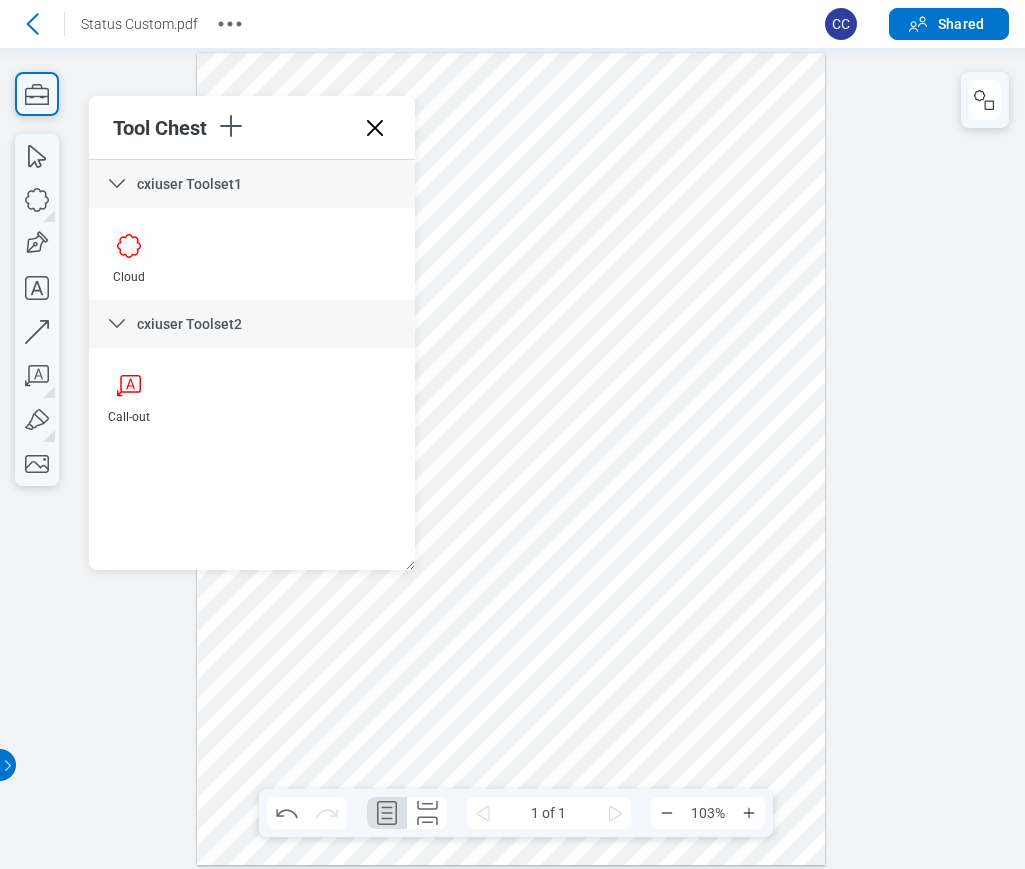 click at bounding box center [511, 459] 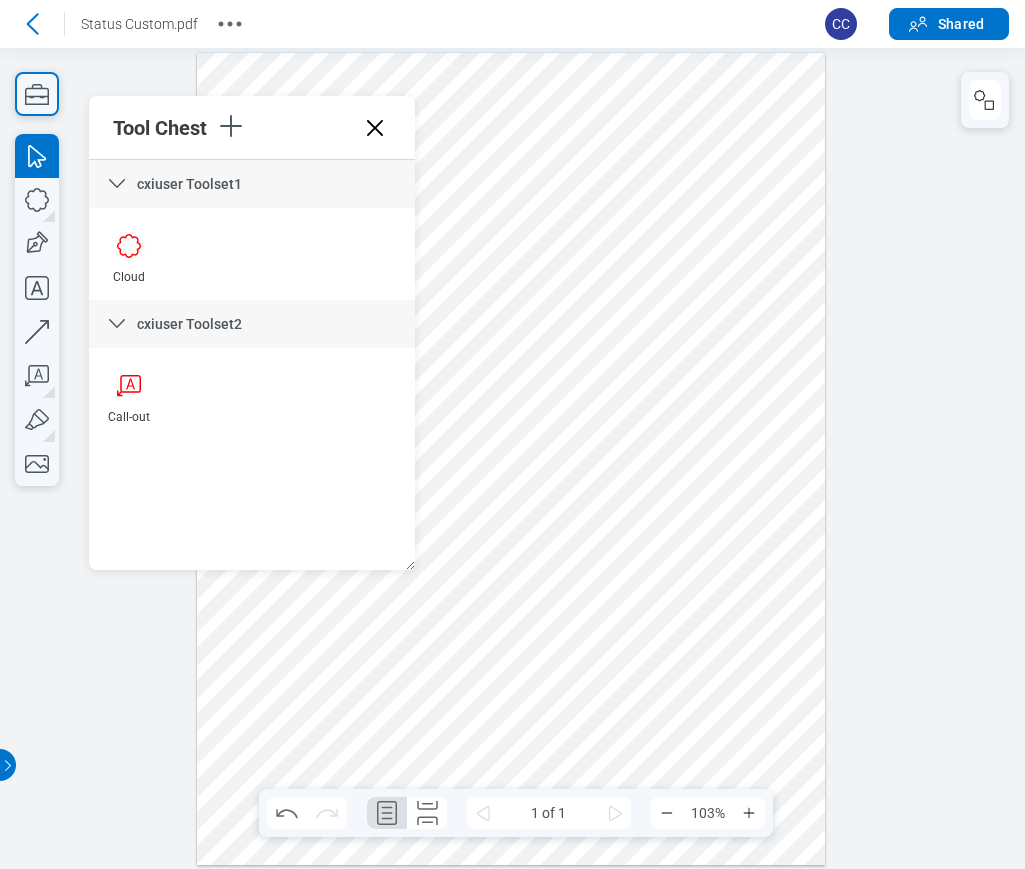 click at bounding box center [511, 459] 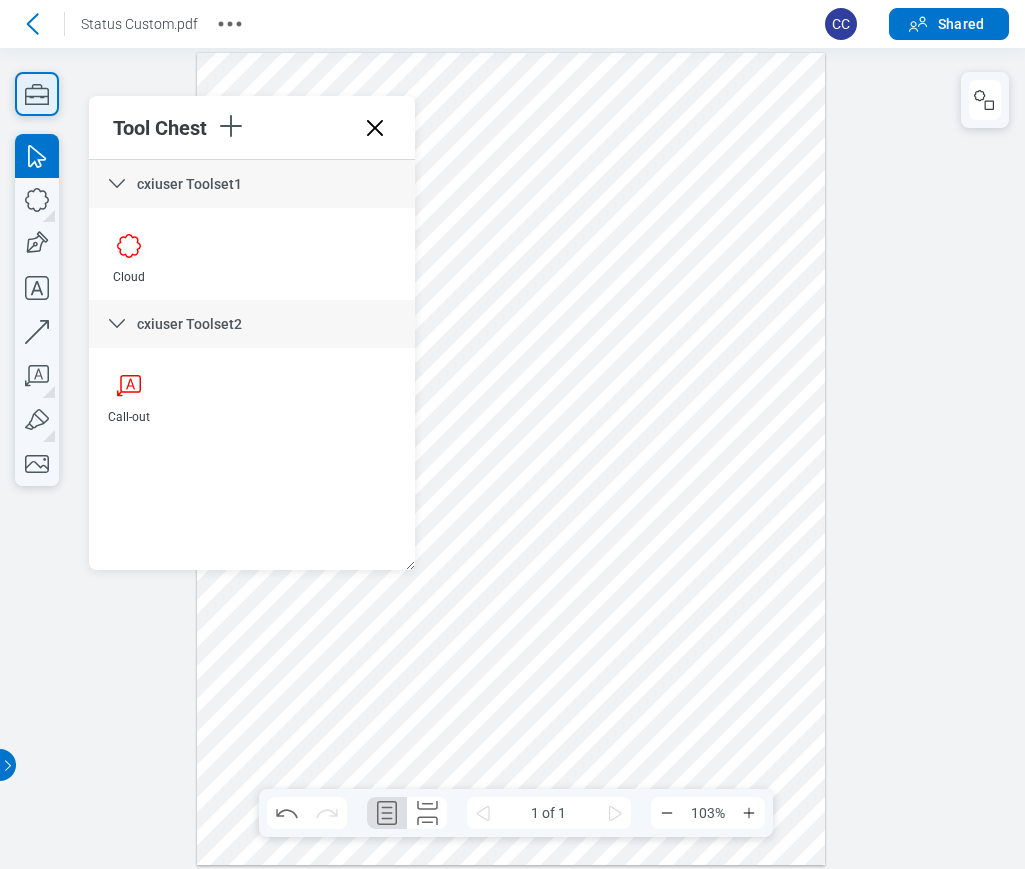 click 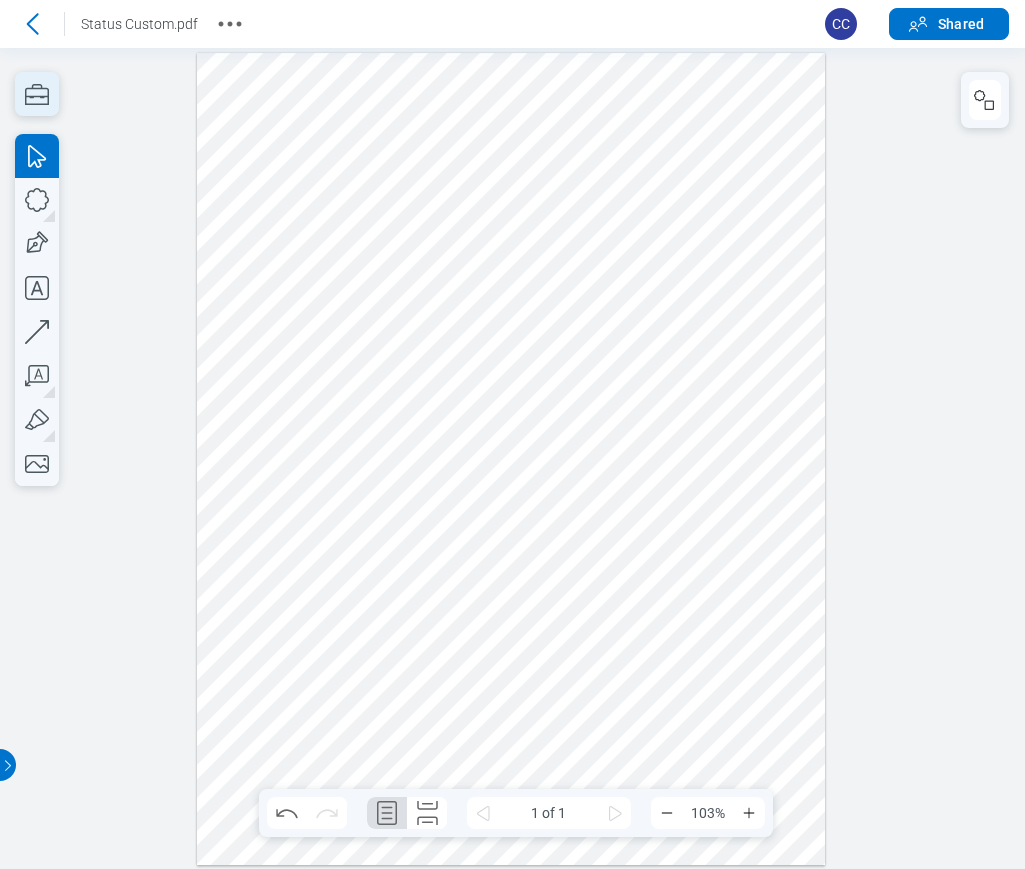 click 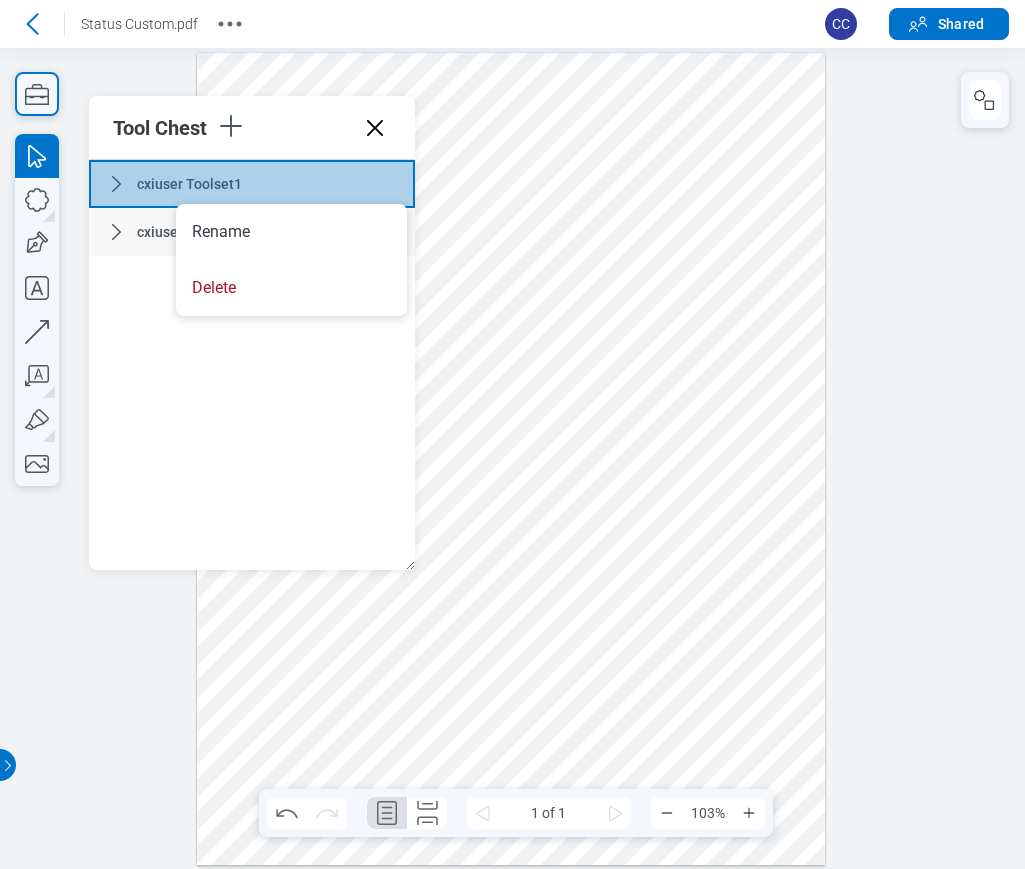 click on "Delete" at bounding box center (291, 288) 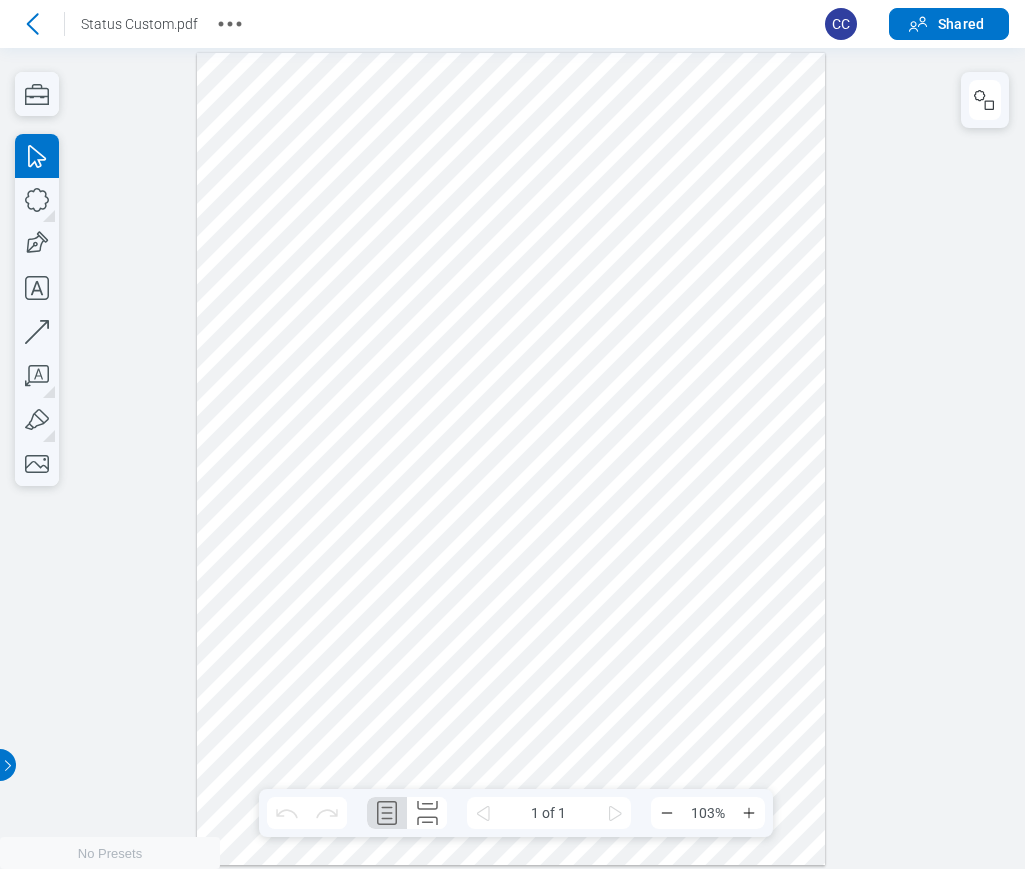 scroll, scrollTop: 0, scrollLeft: 0, axis: both 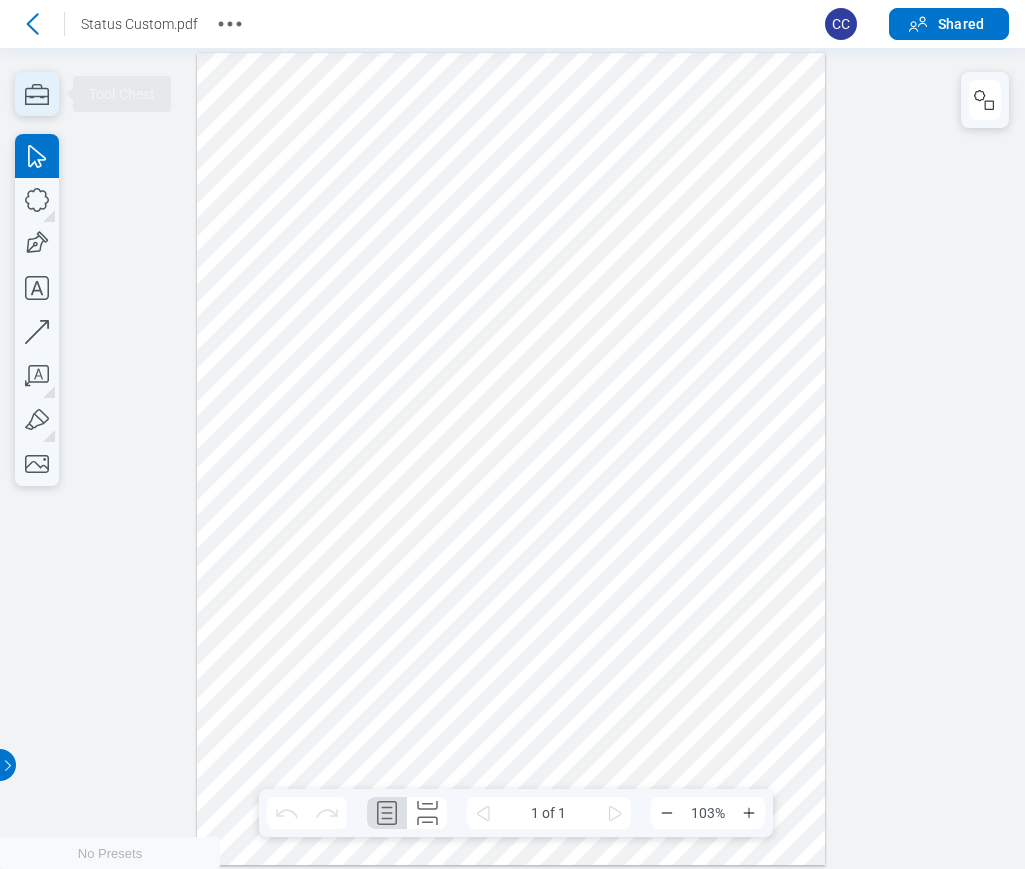 click 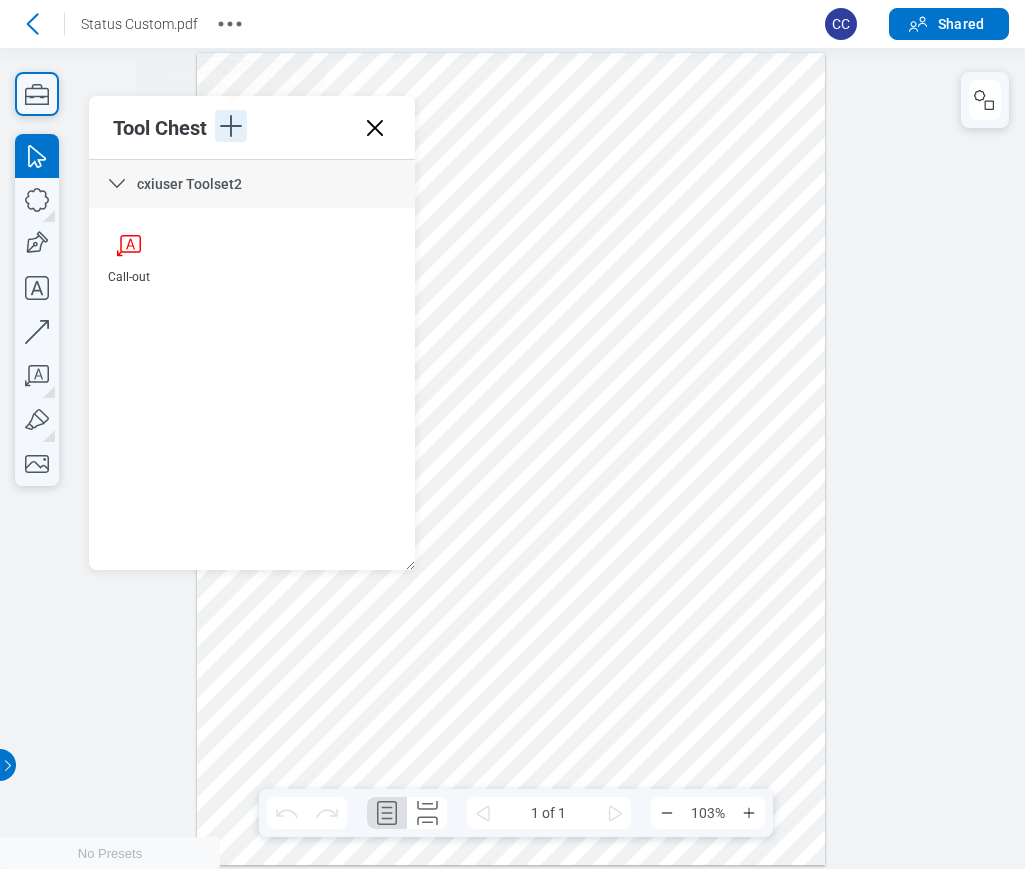 click 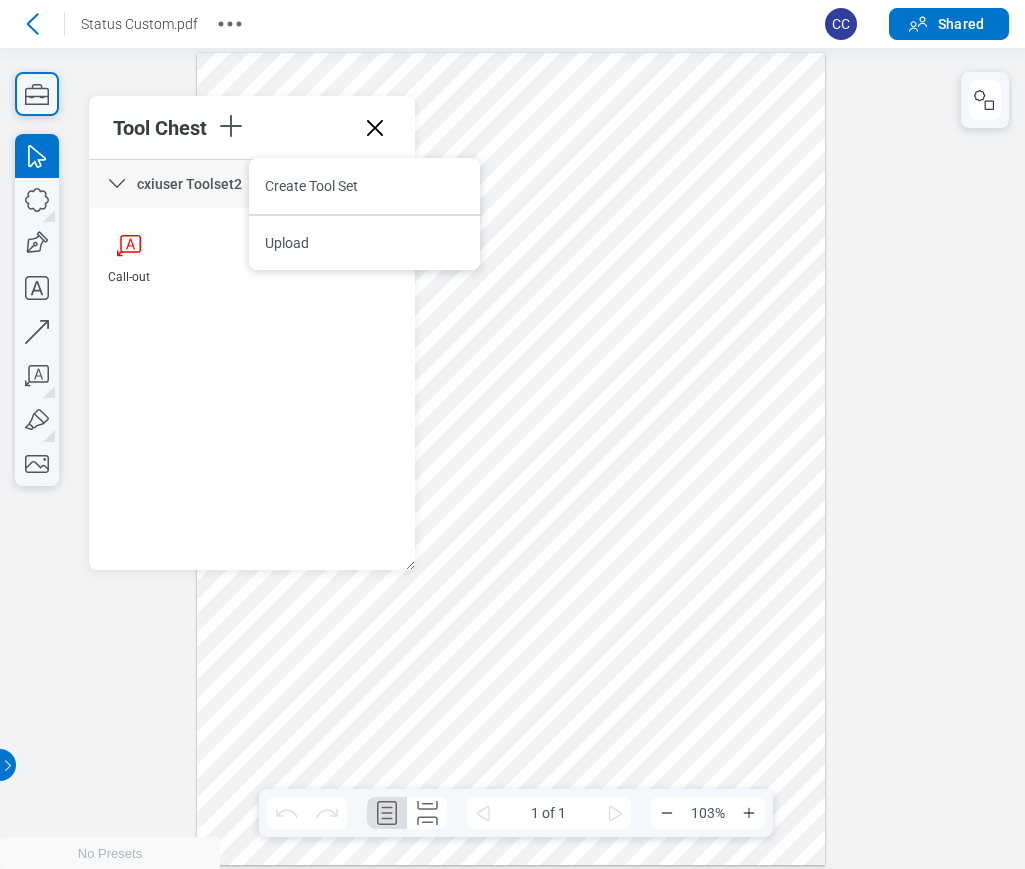 type 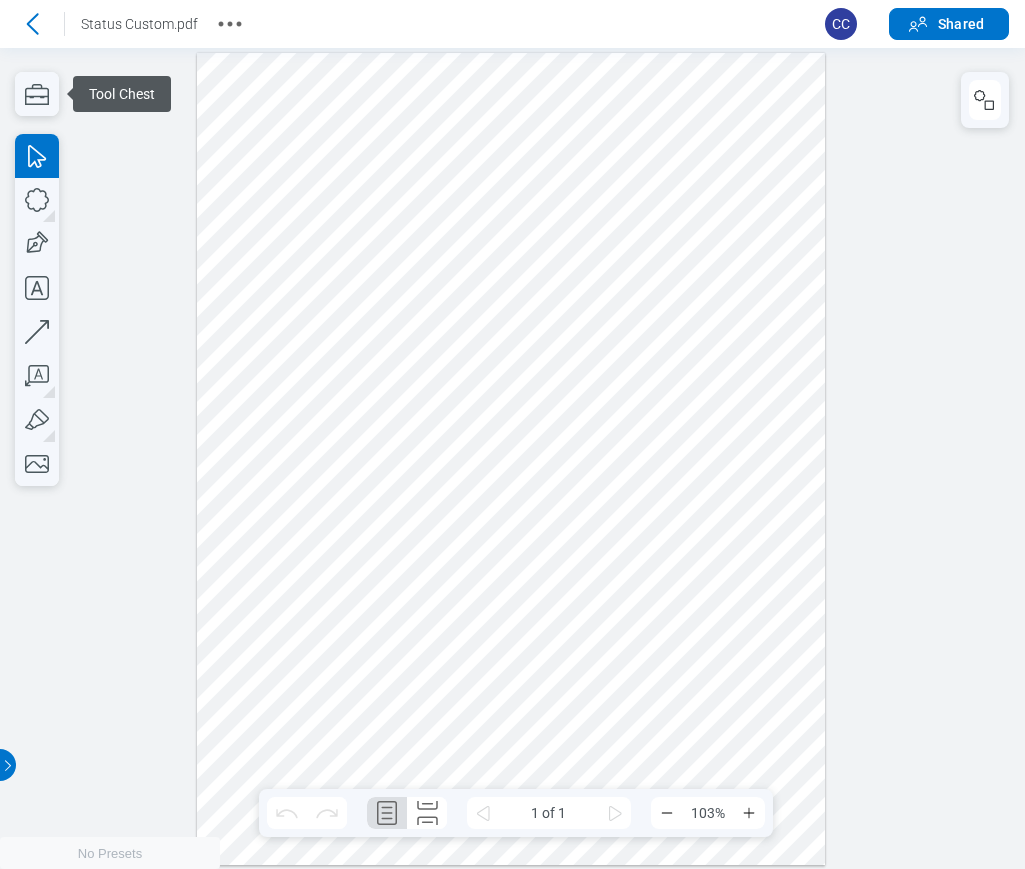 scroll, scrollTop: 0, scrollLeft: 0, axis: both 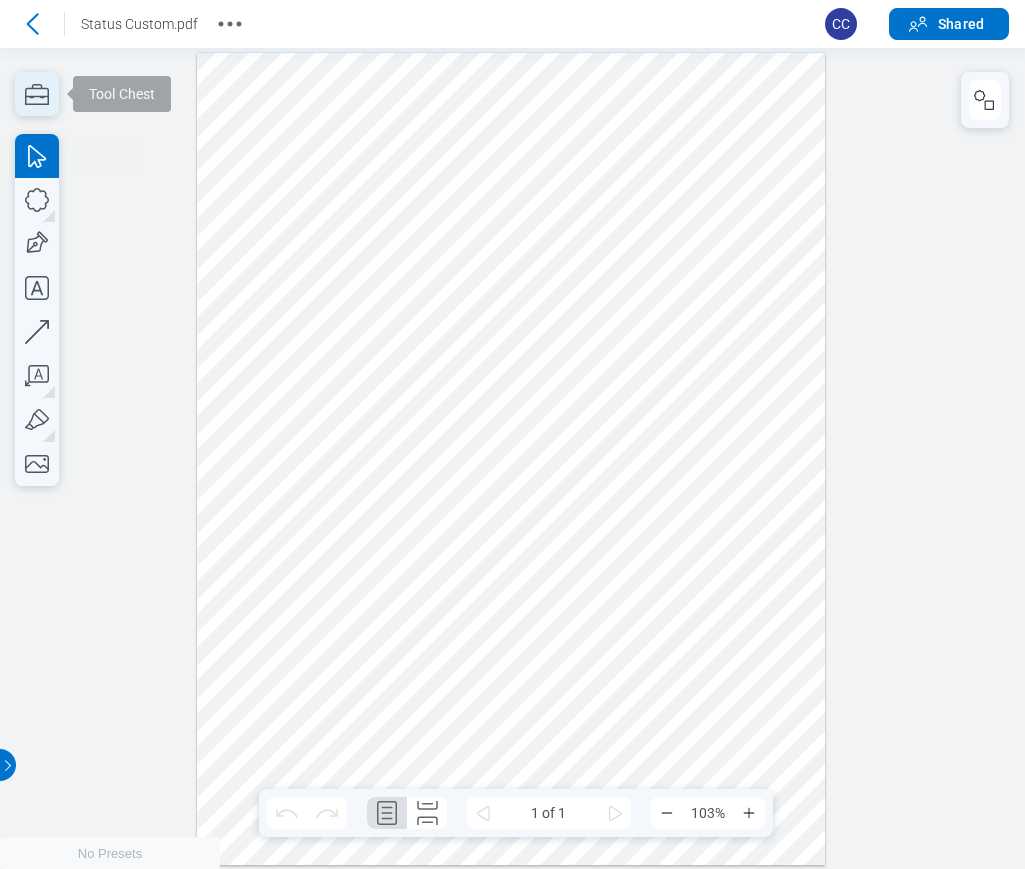 click 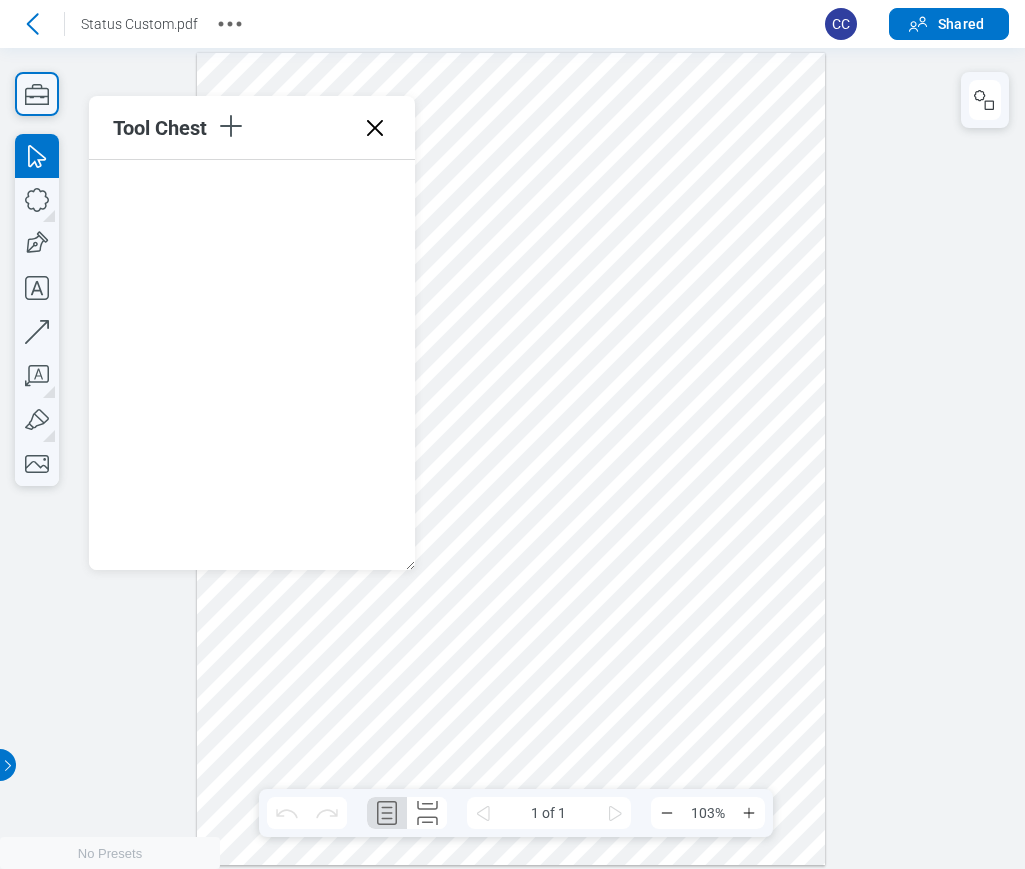 click at bounding box center [511, 459] 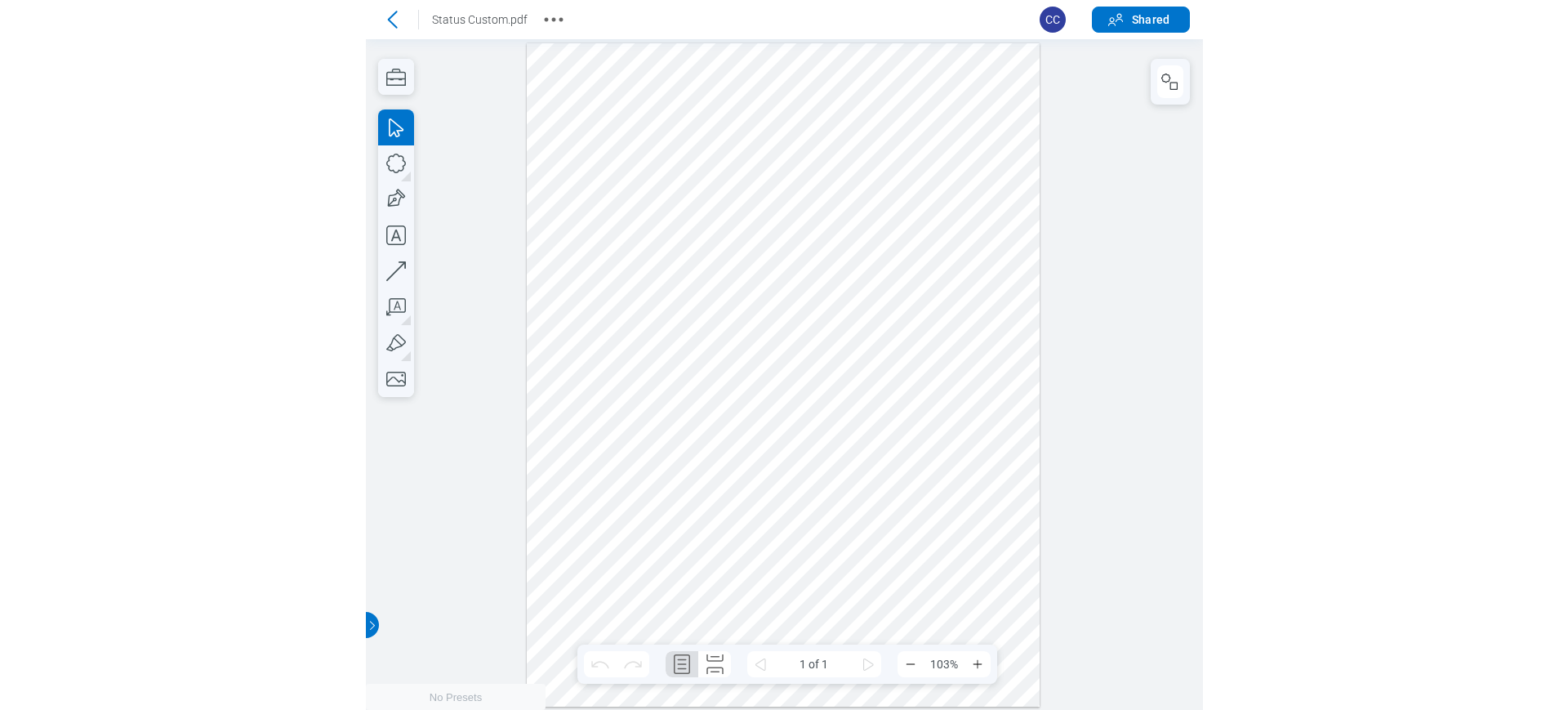 scroll, scrollTop: 0, scrollLeft: 0, axis: both 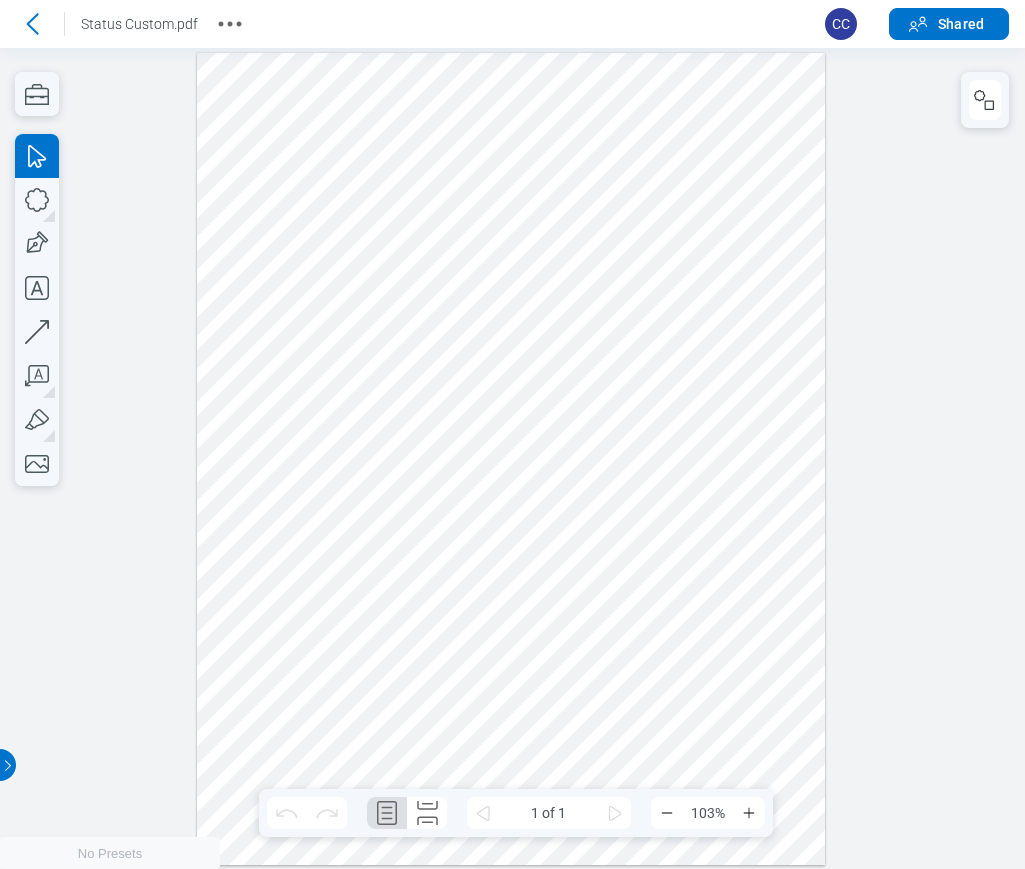 type 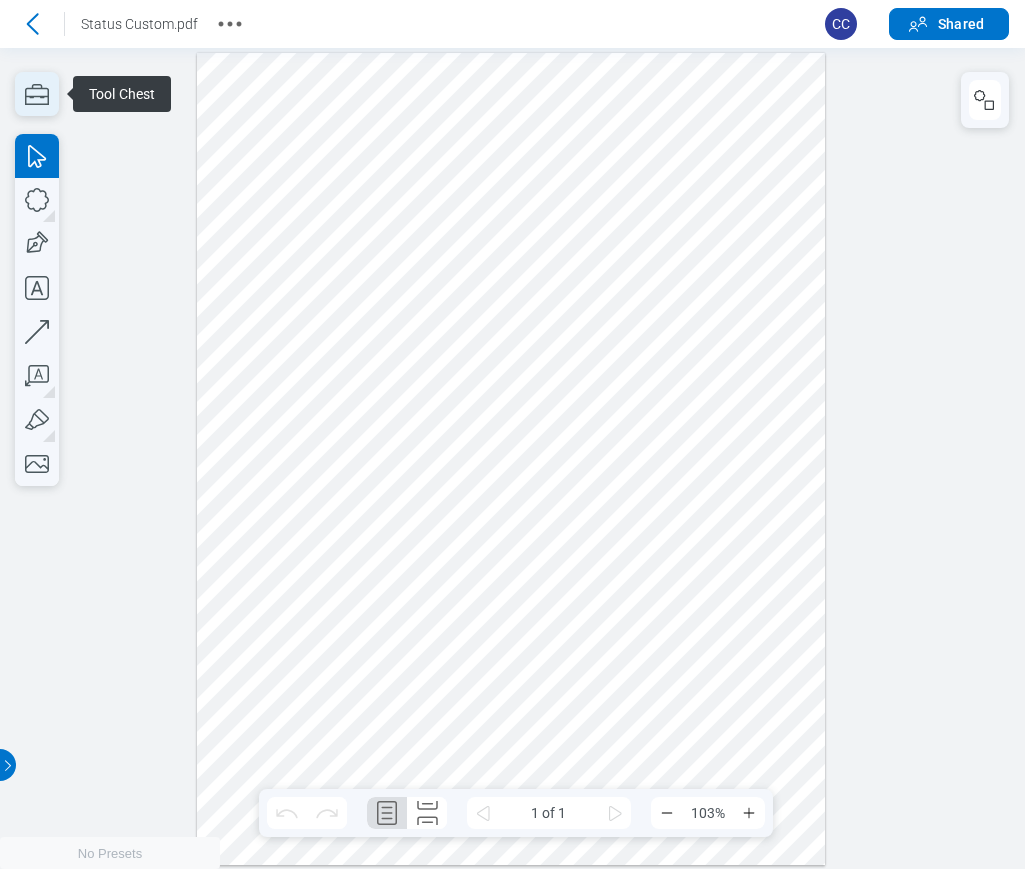 click 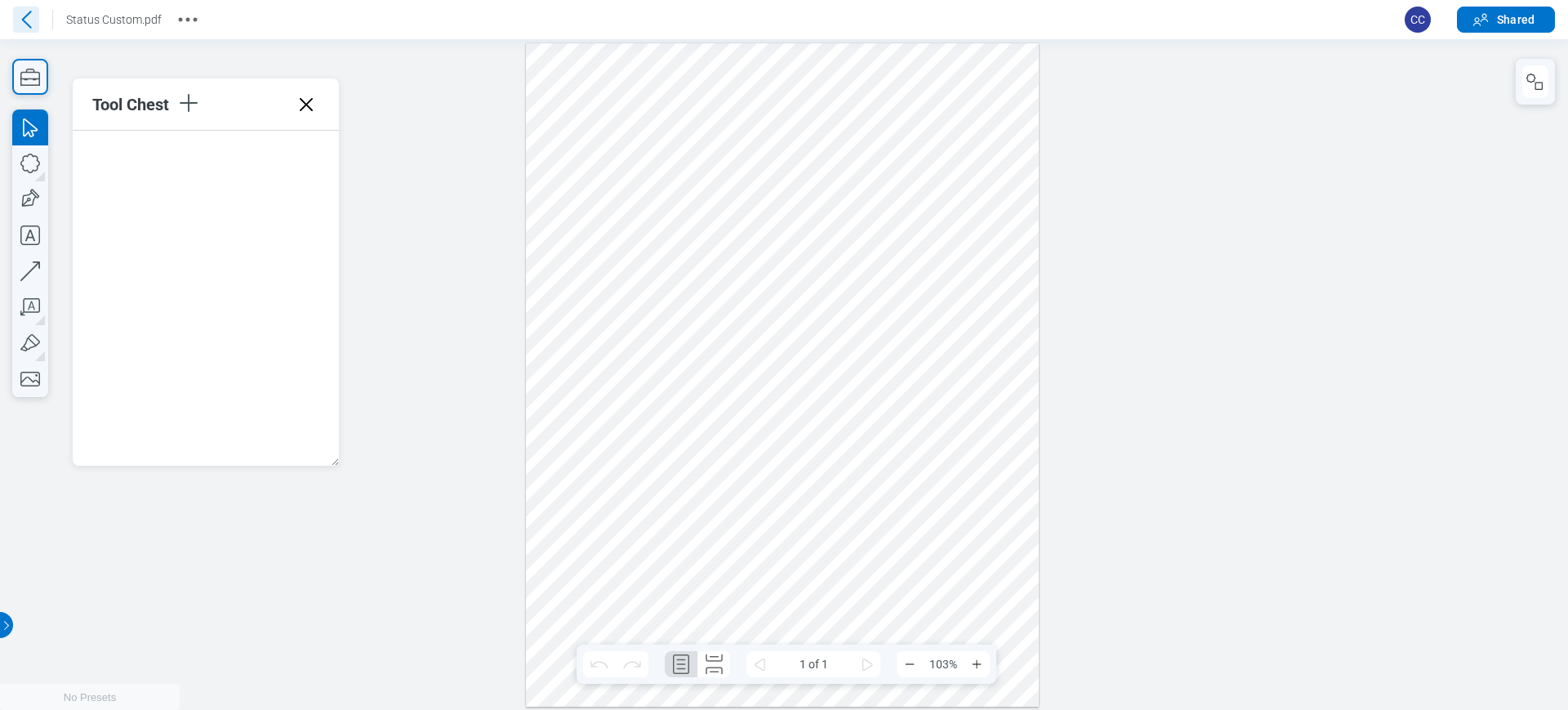 click 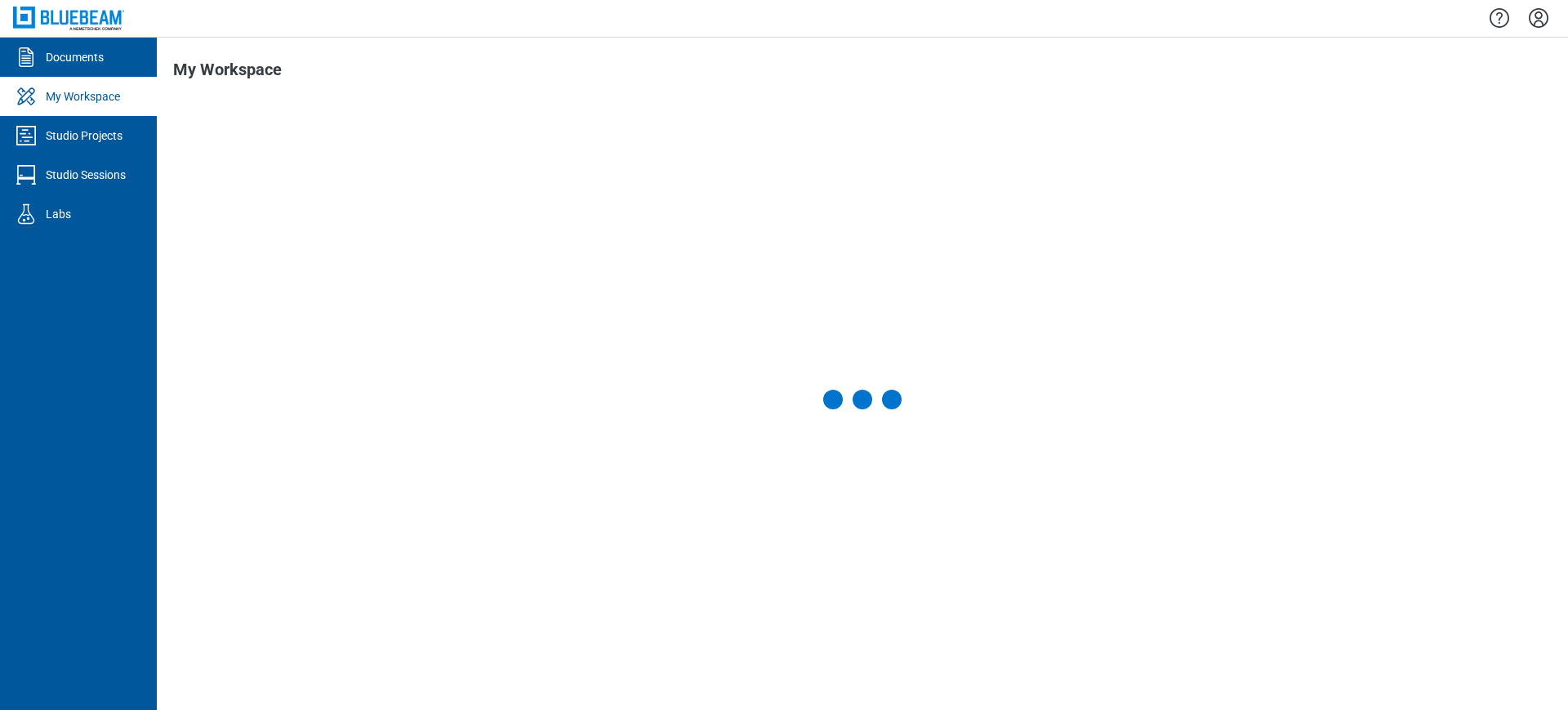 click 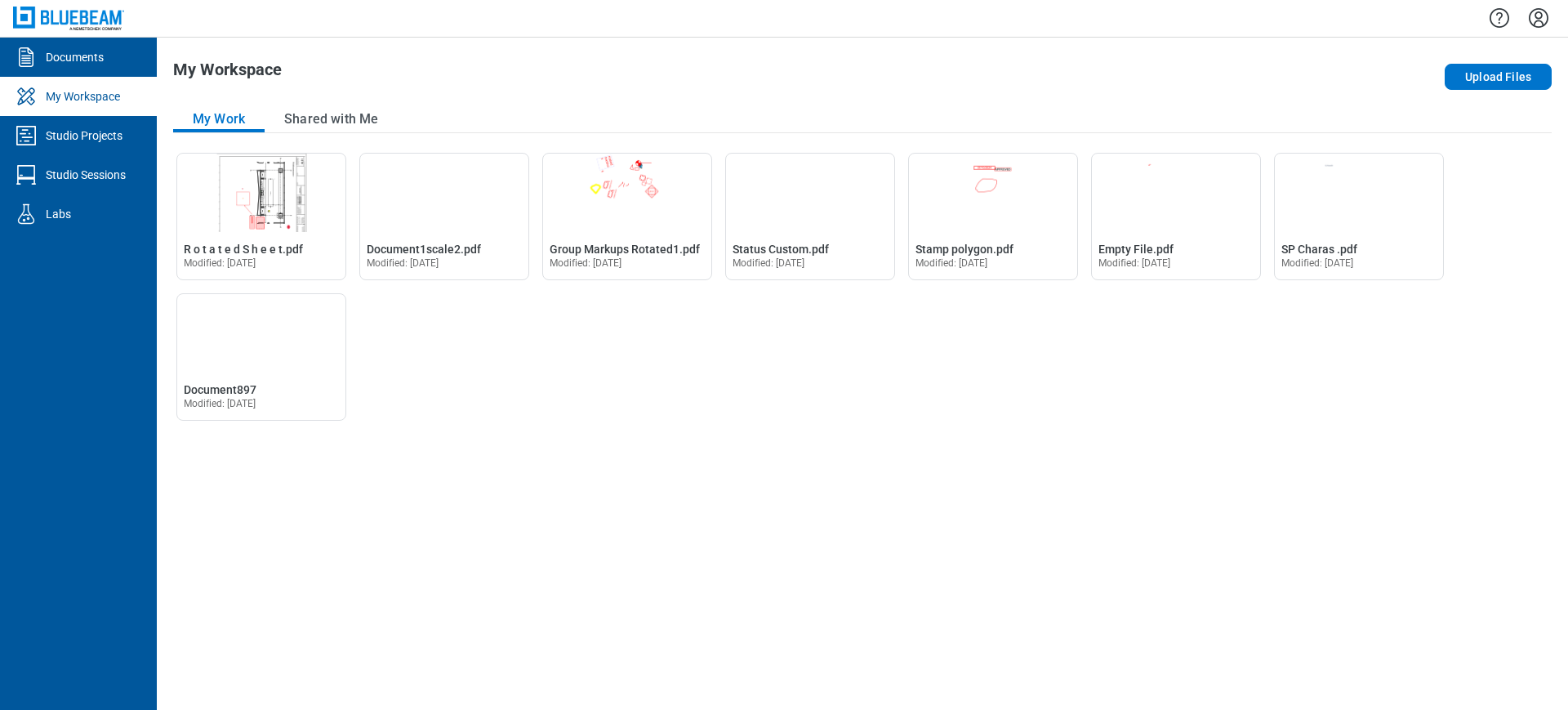 click 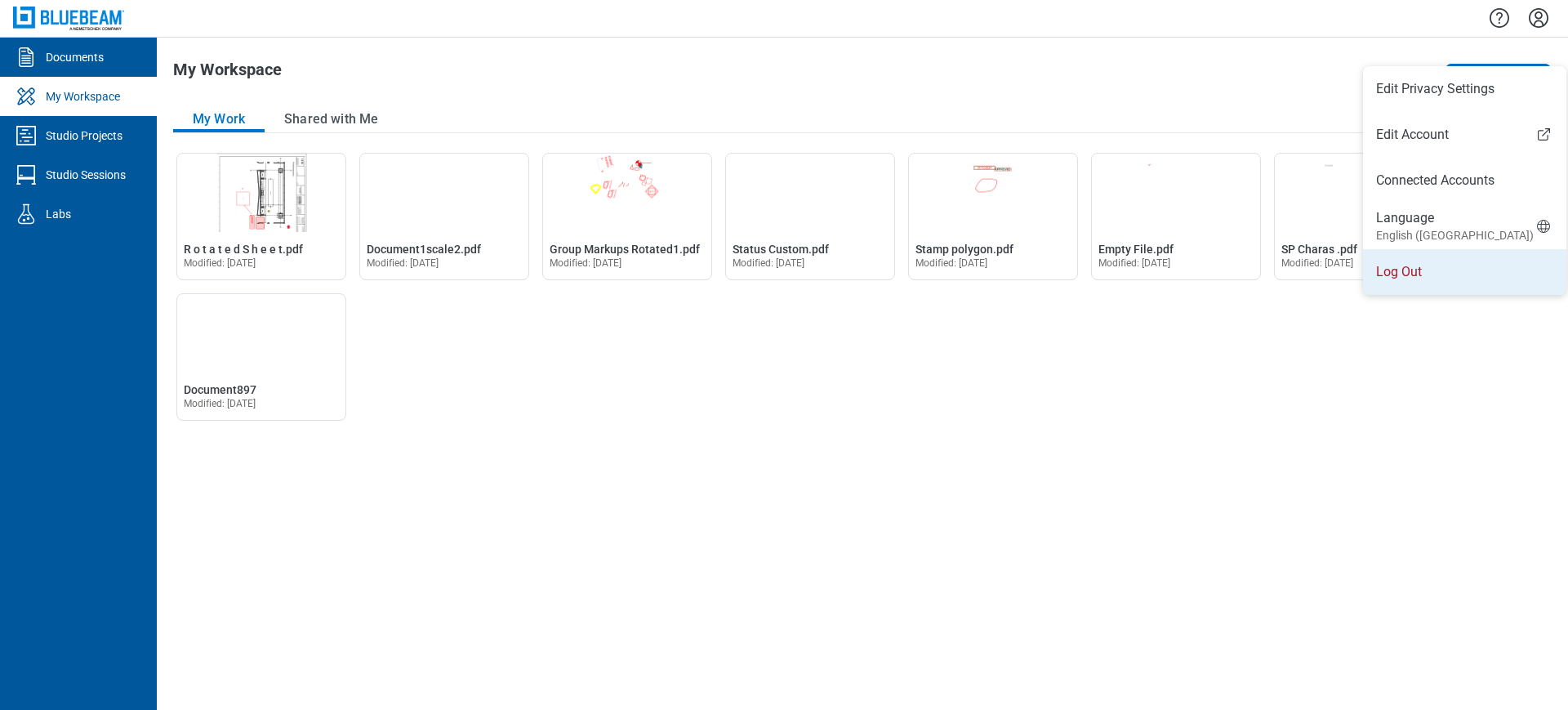 click on "Log Out" at bounding box center [1464, 272] 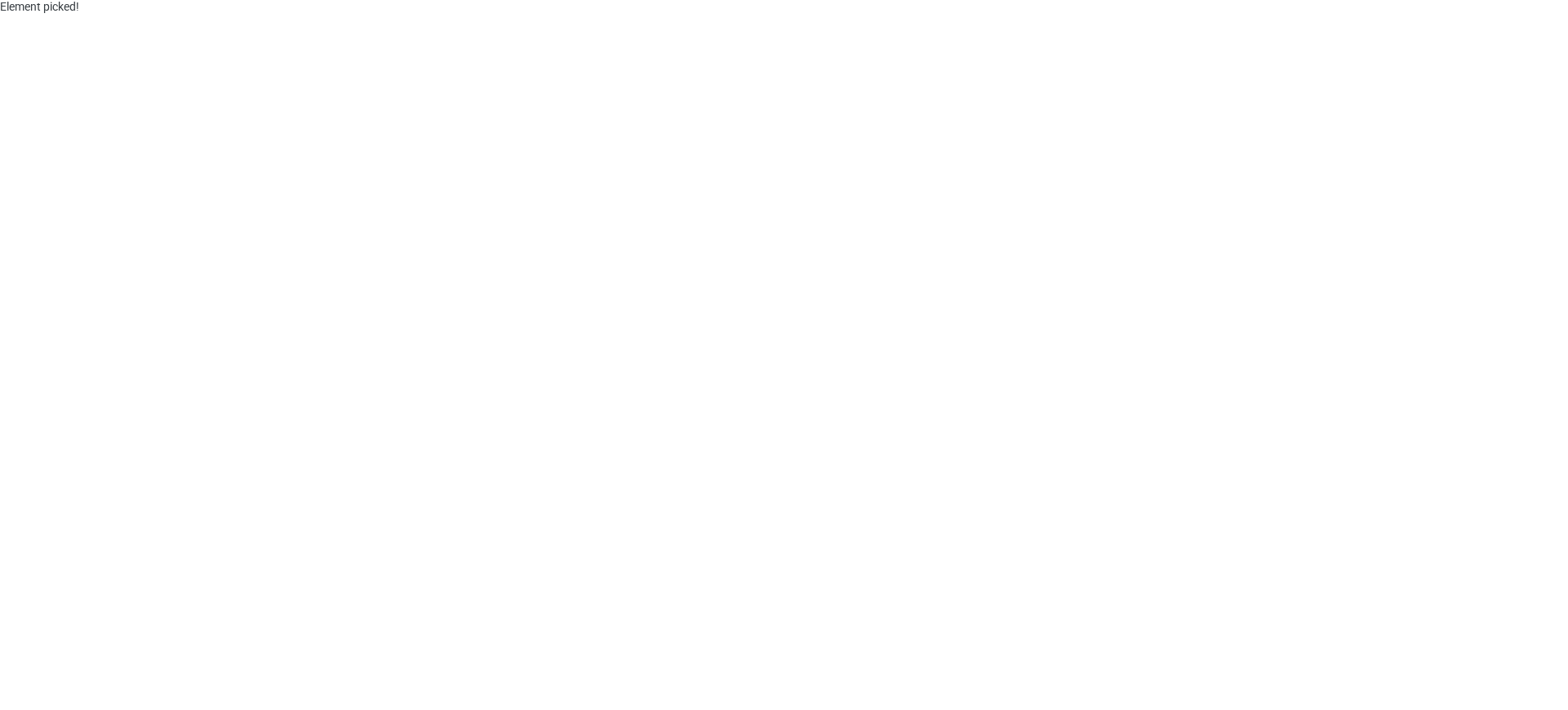 scroll, scrollTop: 0, scrollLeft: 0, axis: both 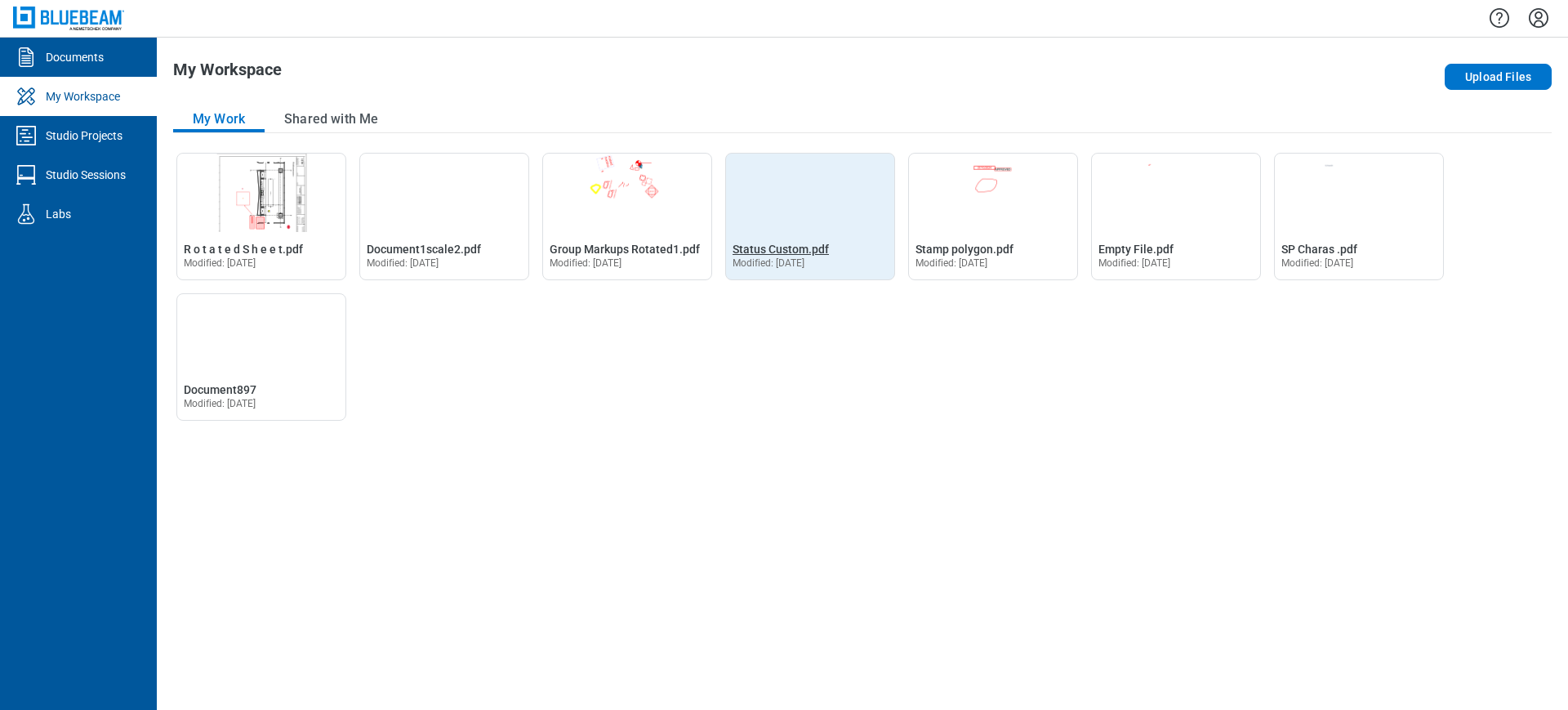 click on "Status Custom.pdf" at bounding box center [781, 249] 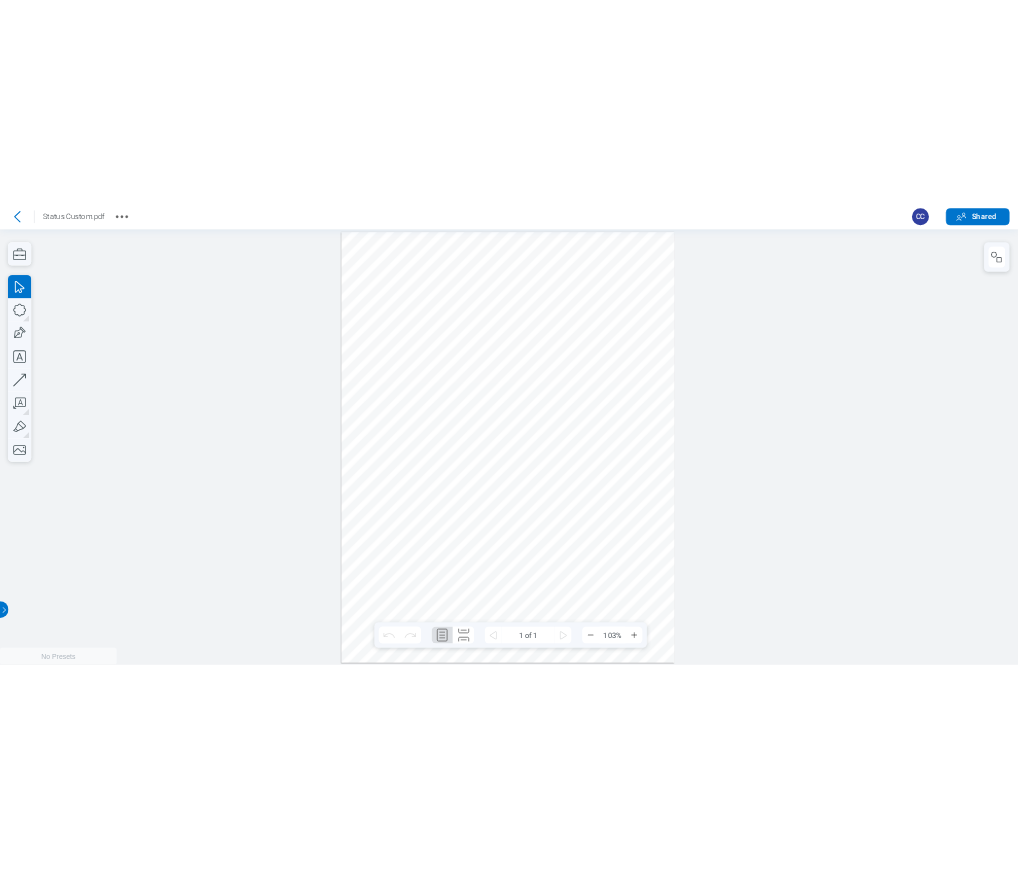scroll, scrollTop: 0, scrollLeft: 0, axis: both 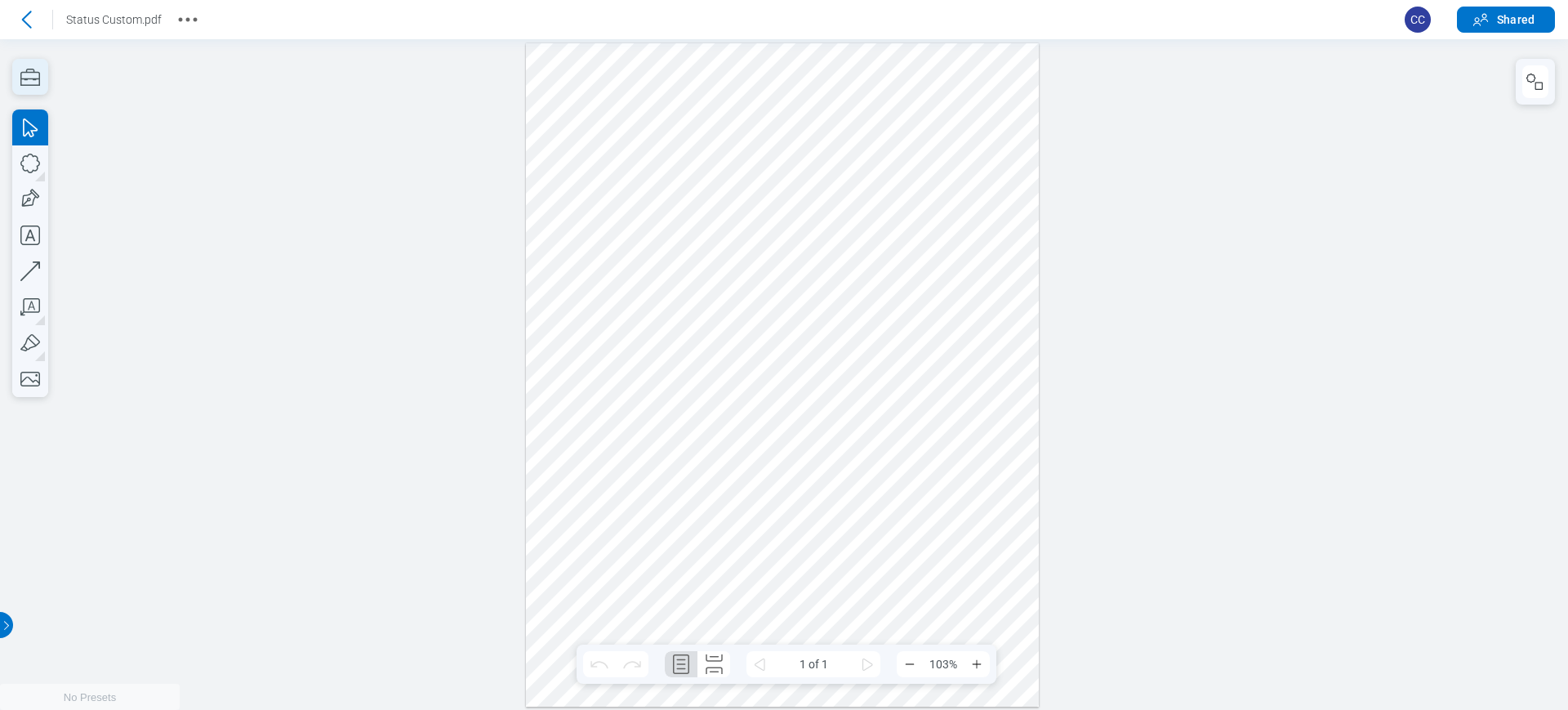 click 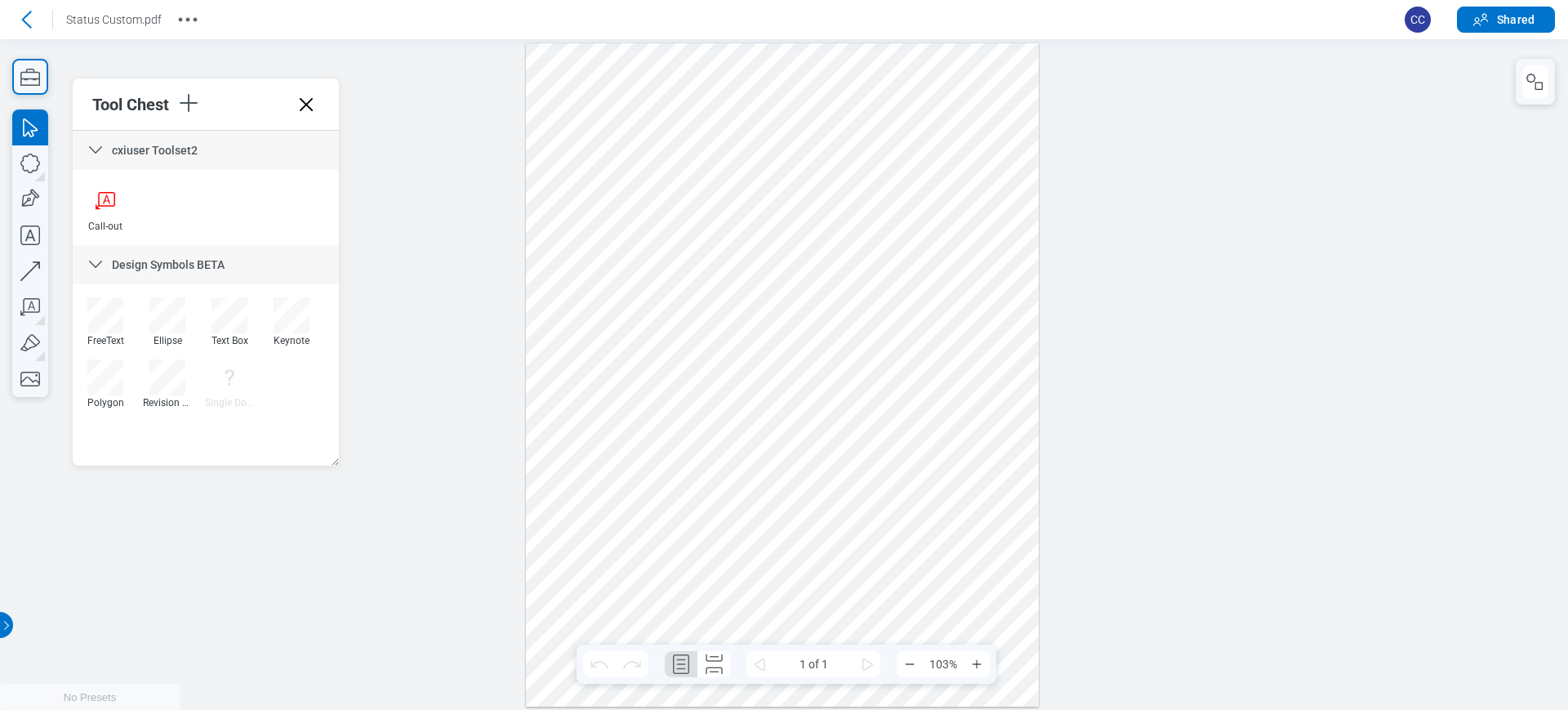 click 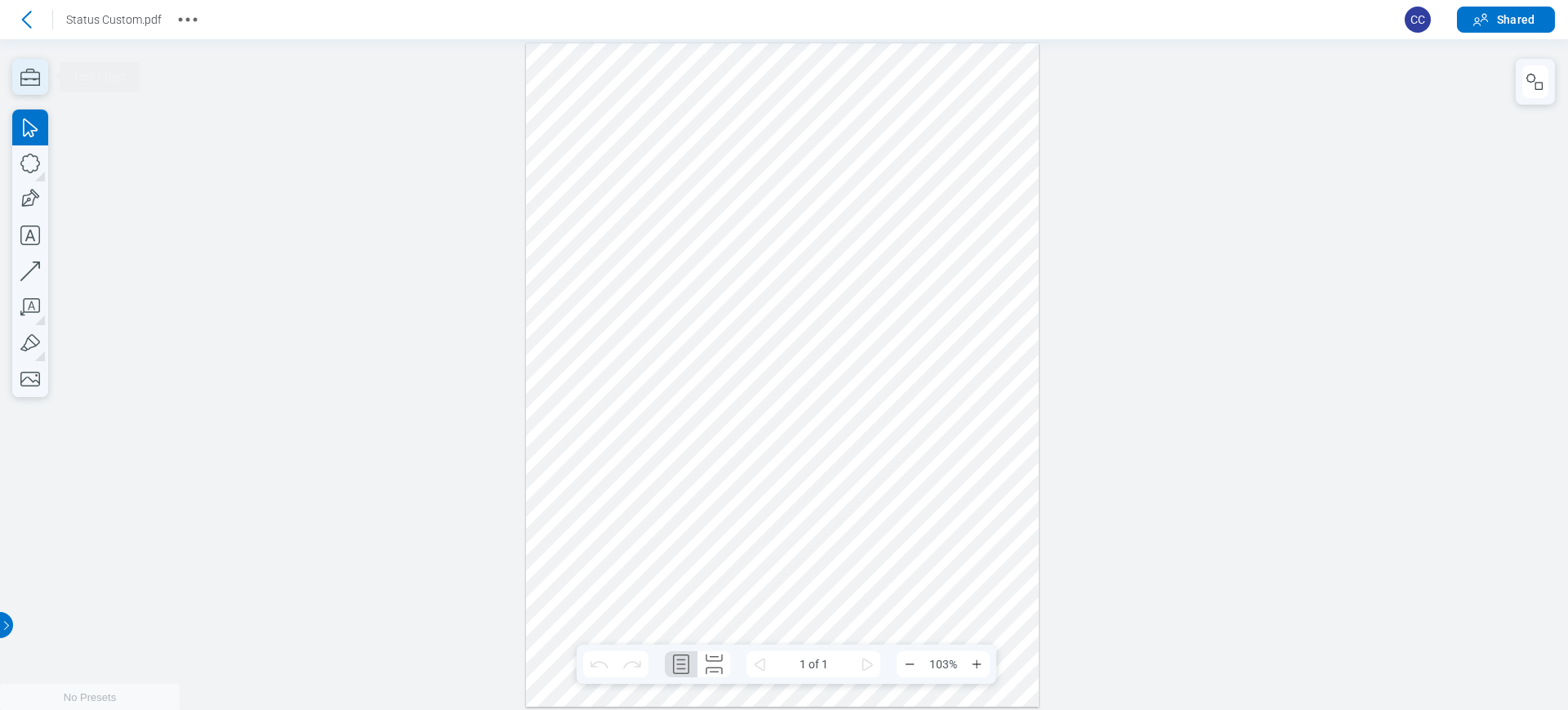click 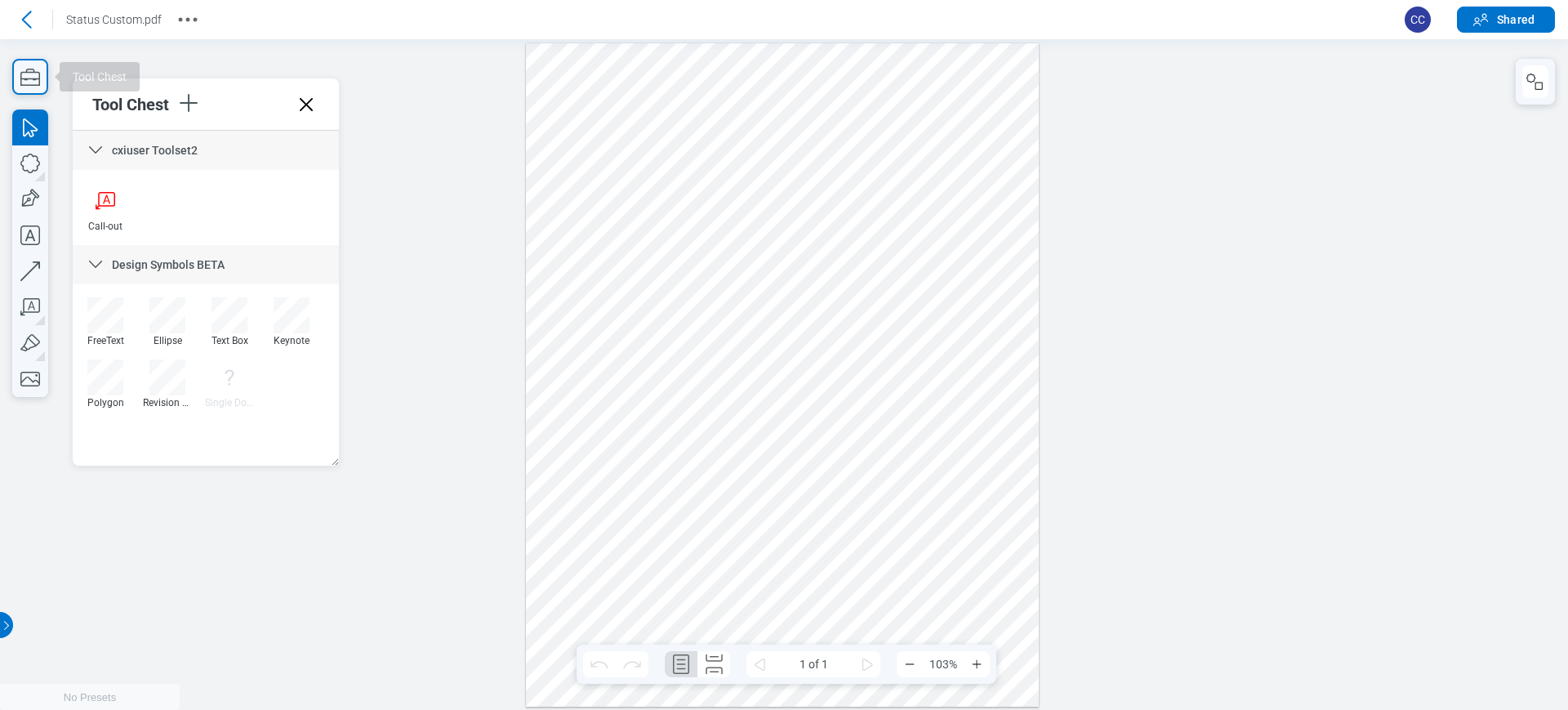 type 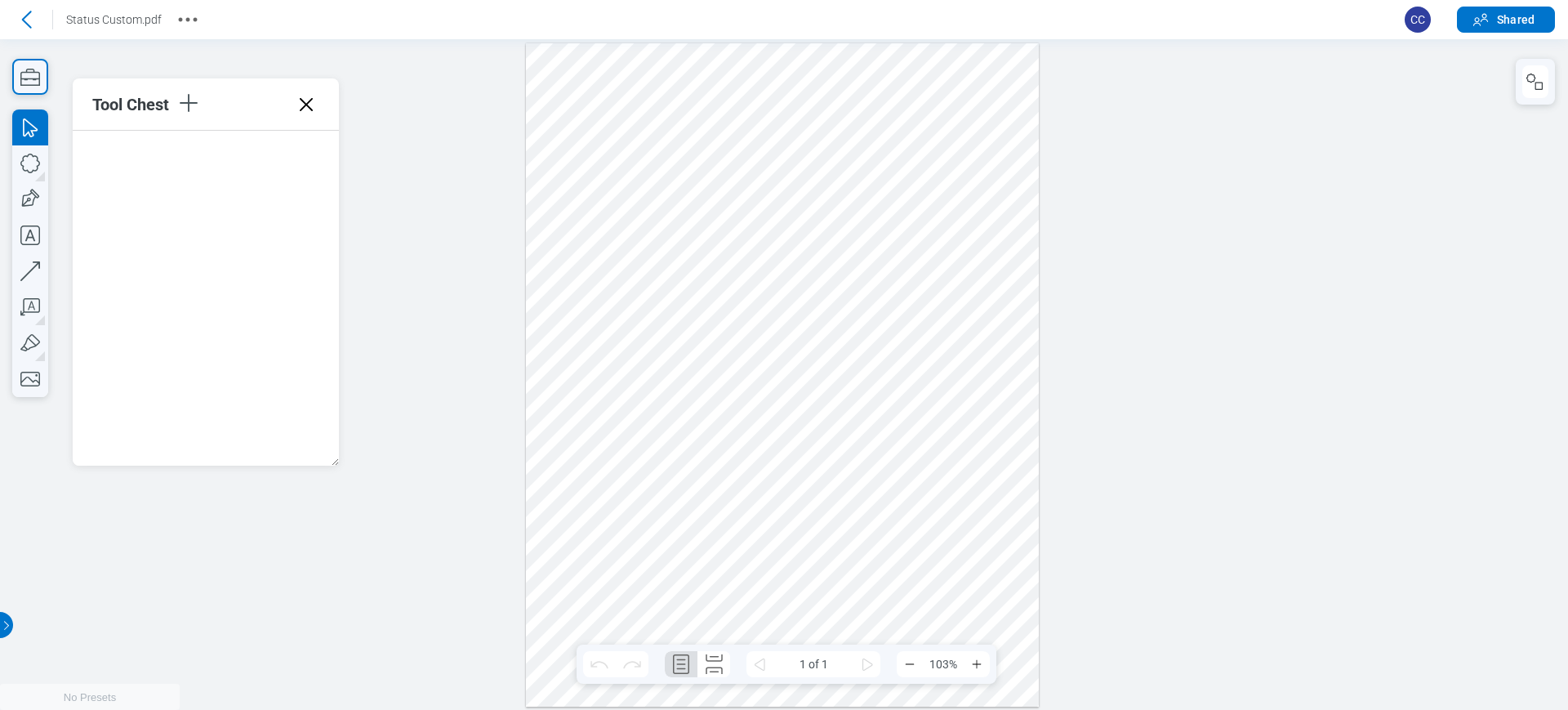 click at bounding box center (784, 374) 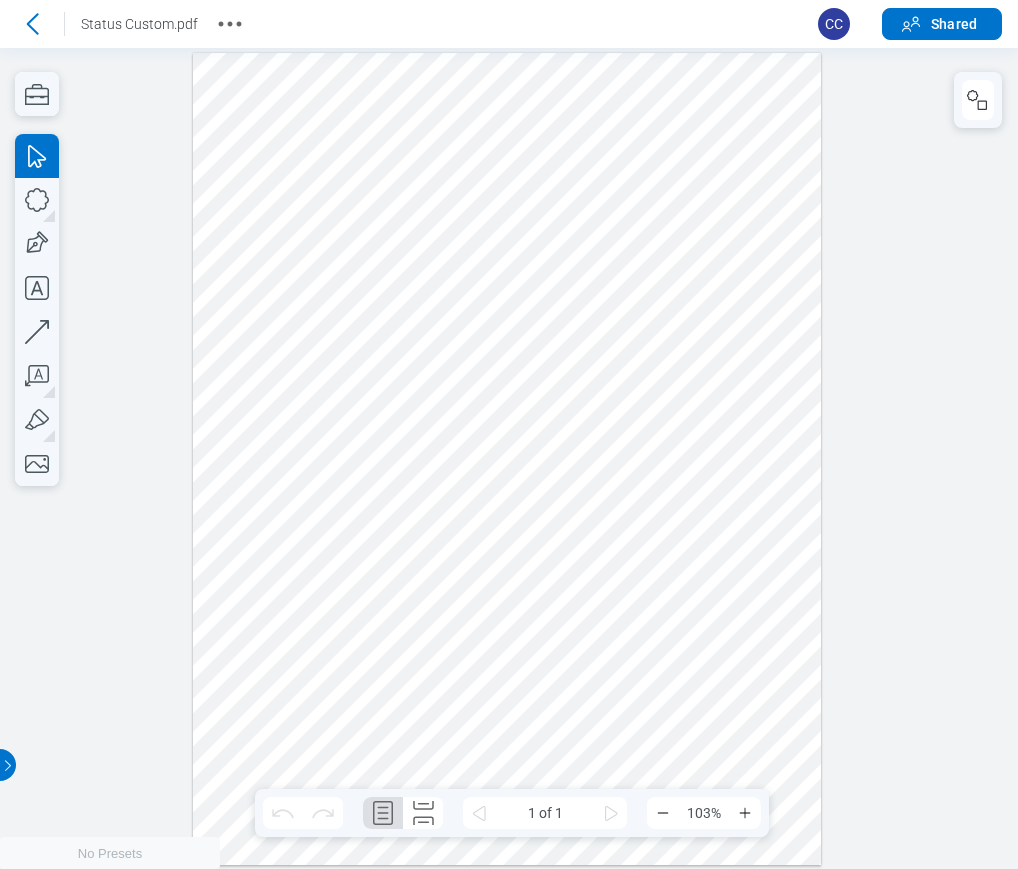 scroll, scrollTop: 0, scrollLeft: 0, axis: both 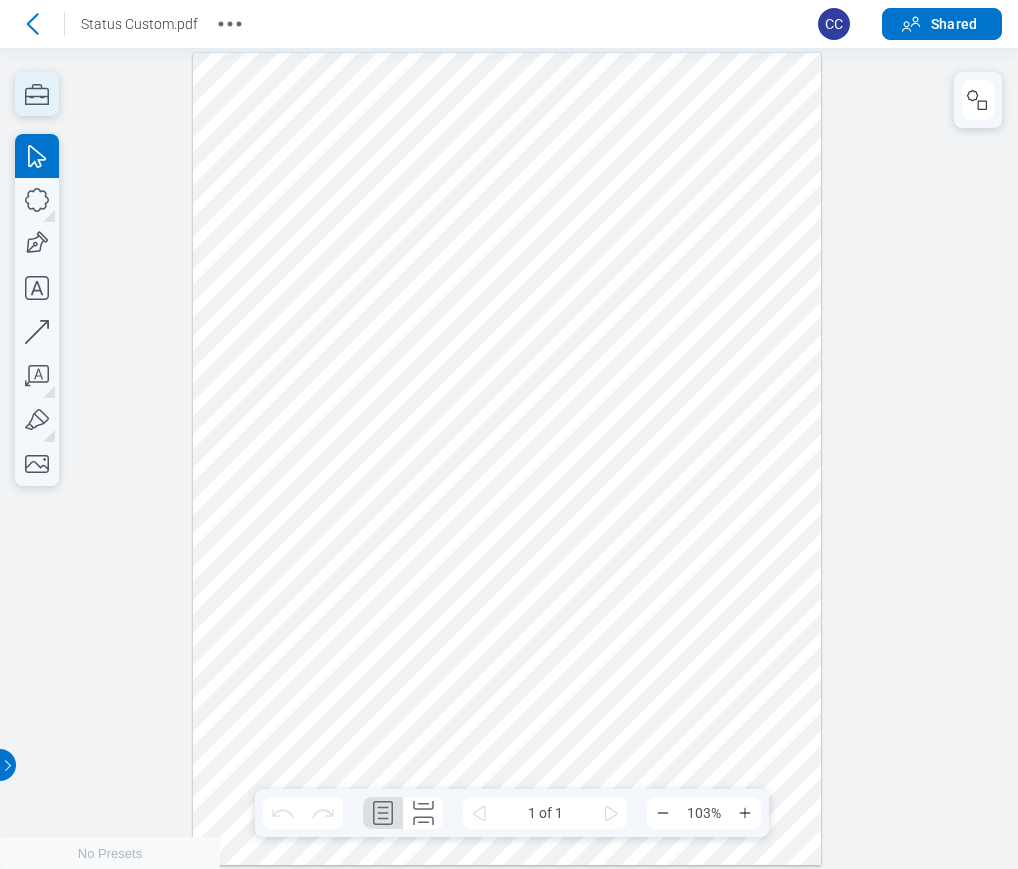click 